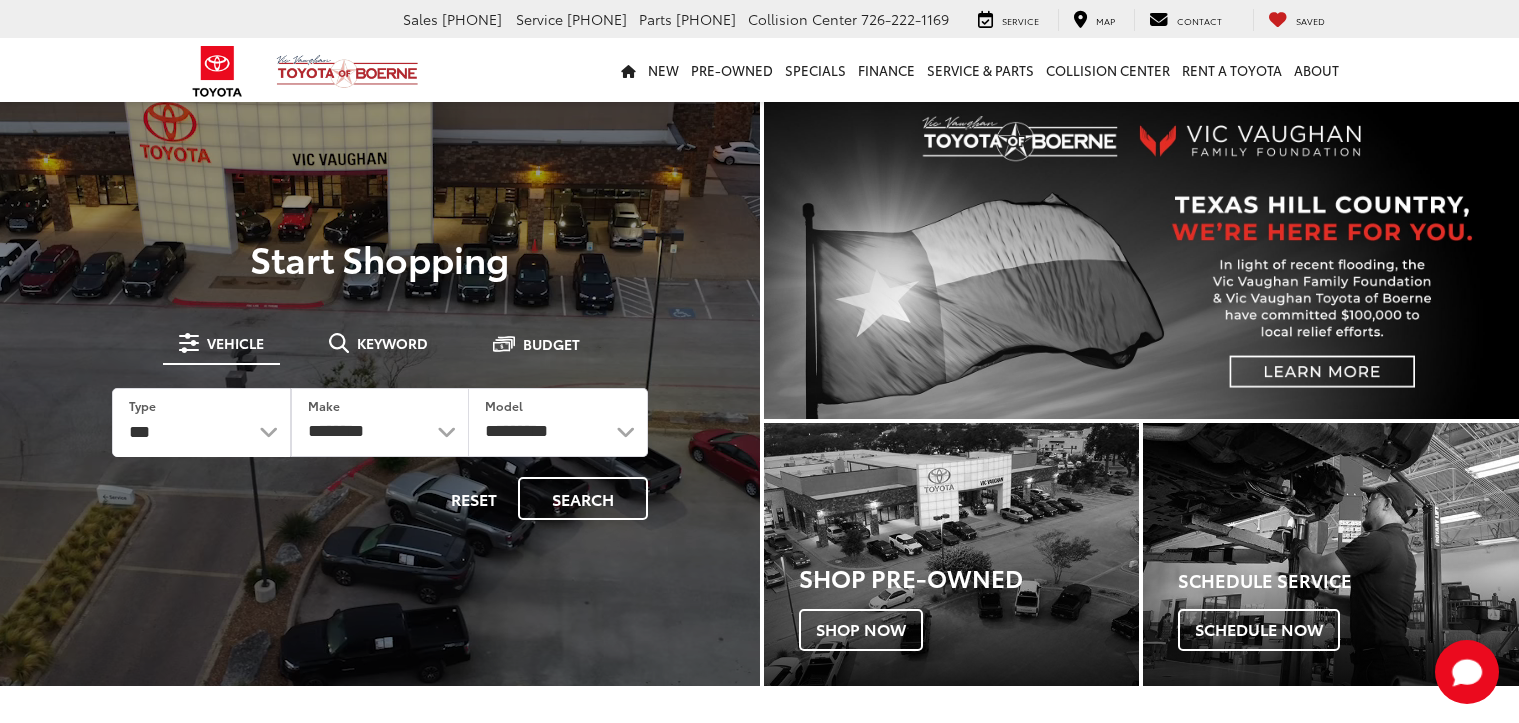 scroll, scrollTop: 0, scrollLeft: 0, axis: both 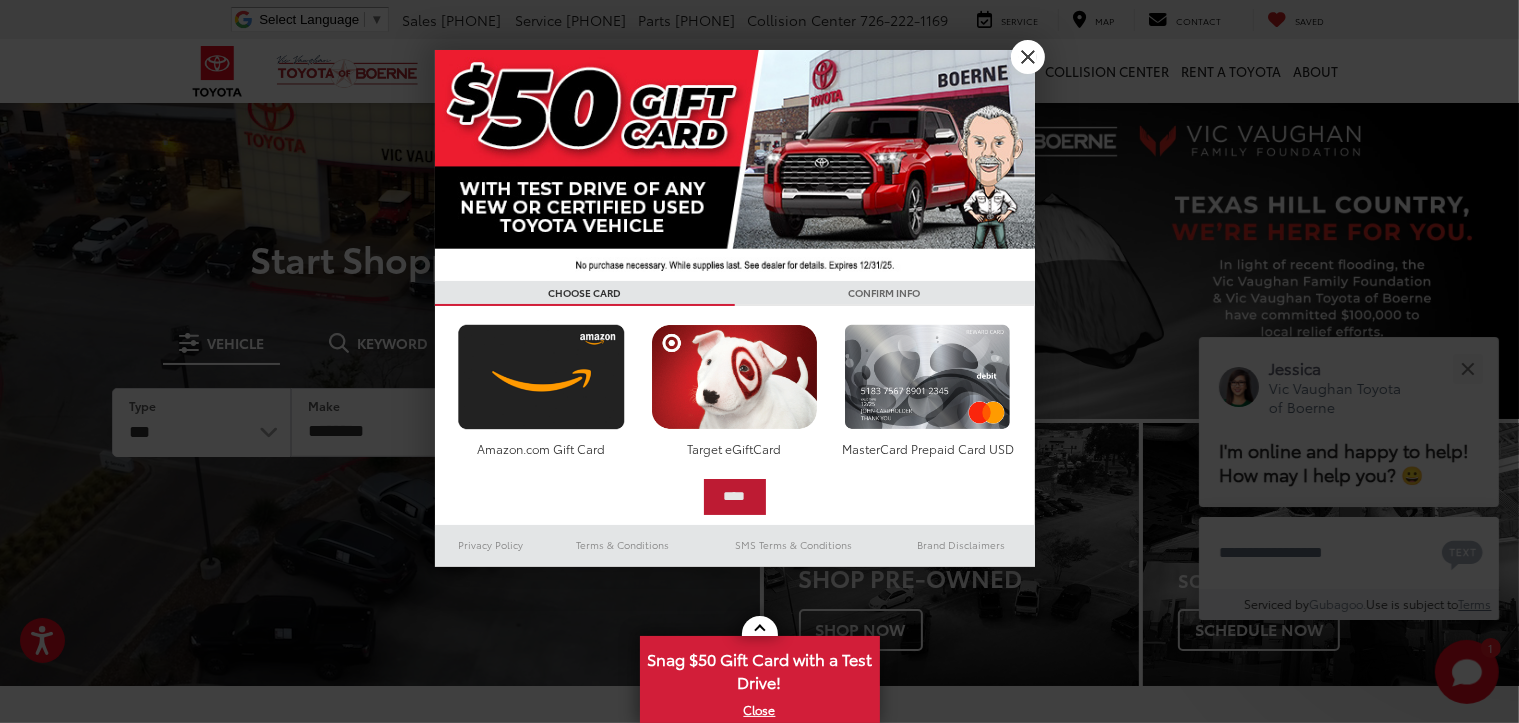 click on "****" at bounding box center (735, 497) 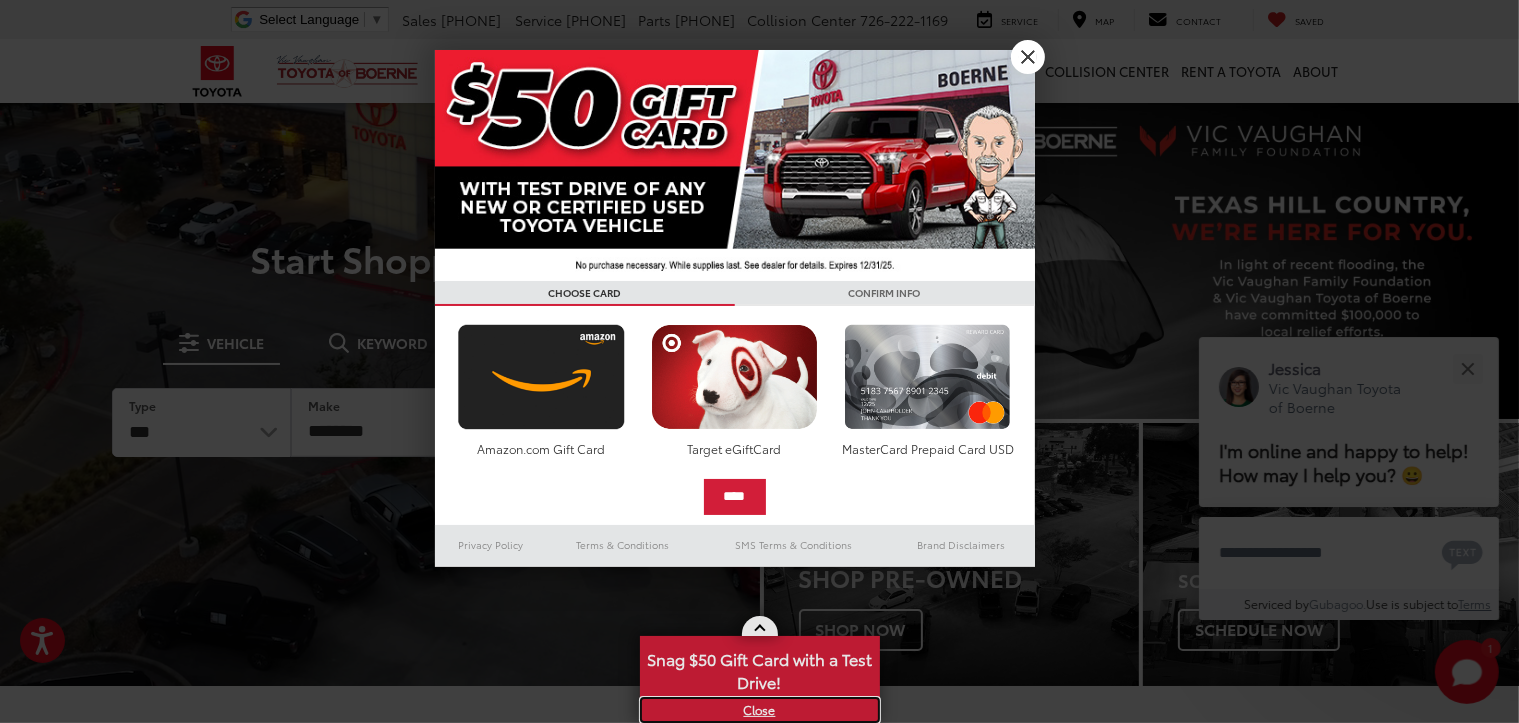 click on "X" at bounding box center (760, 710) 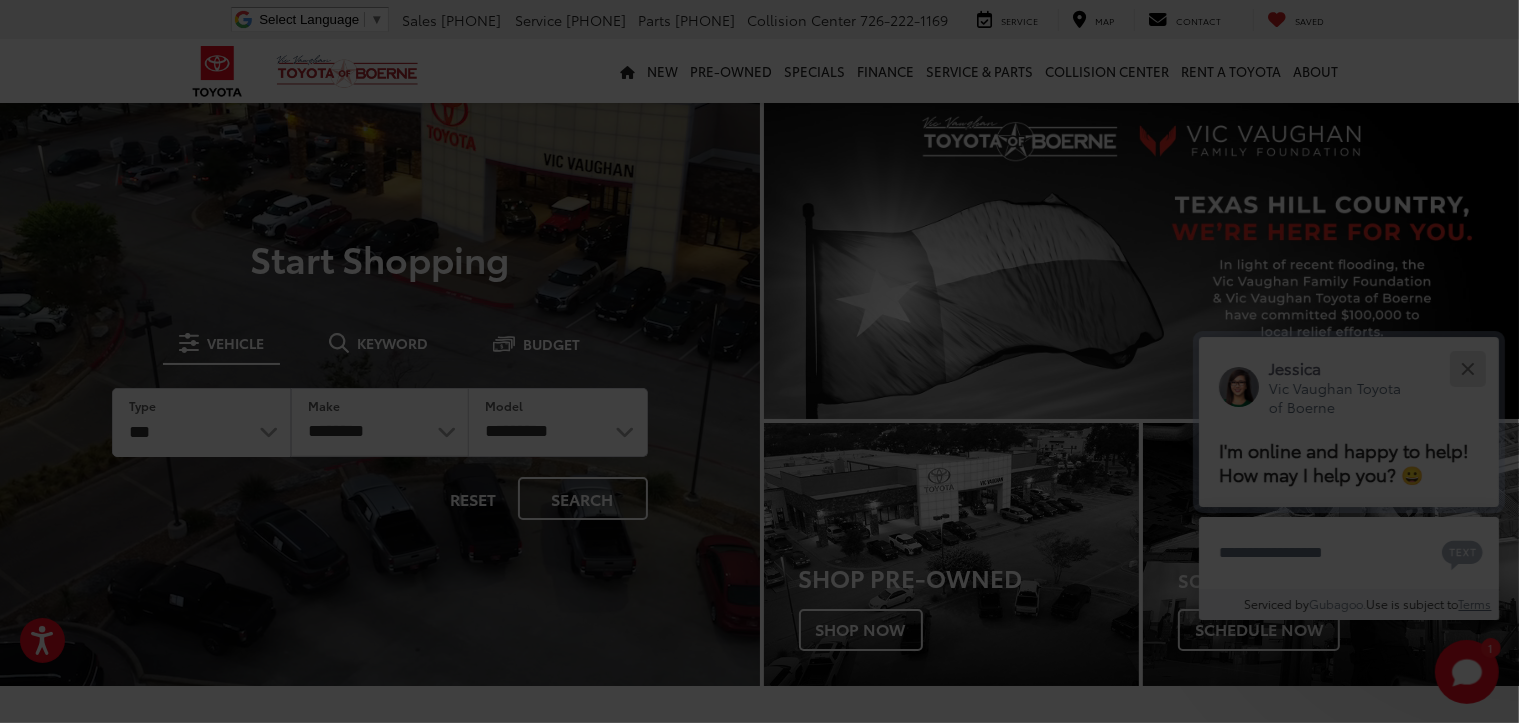 click at bounding box center [759, 361] 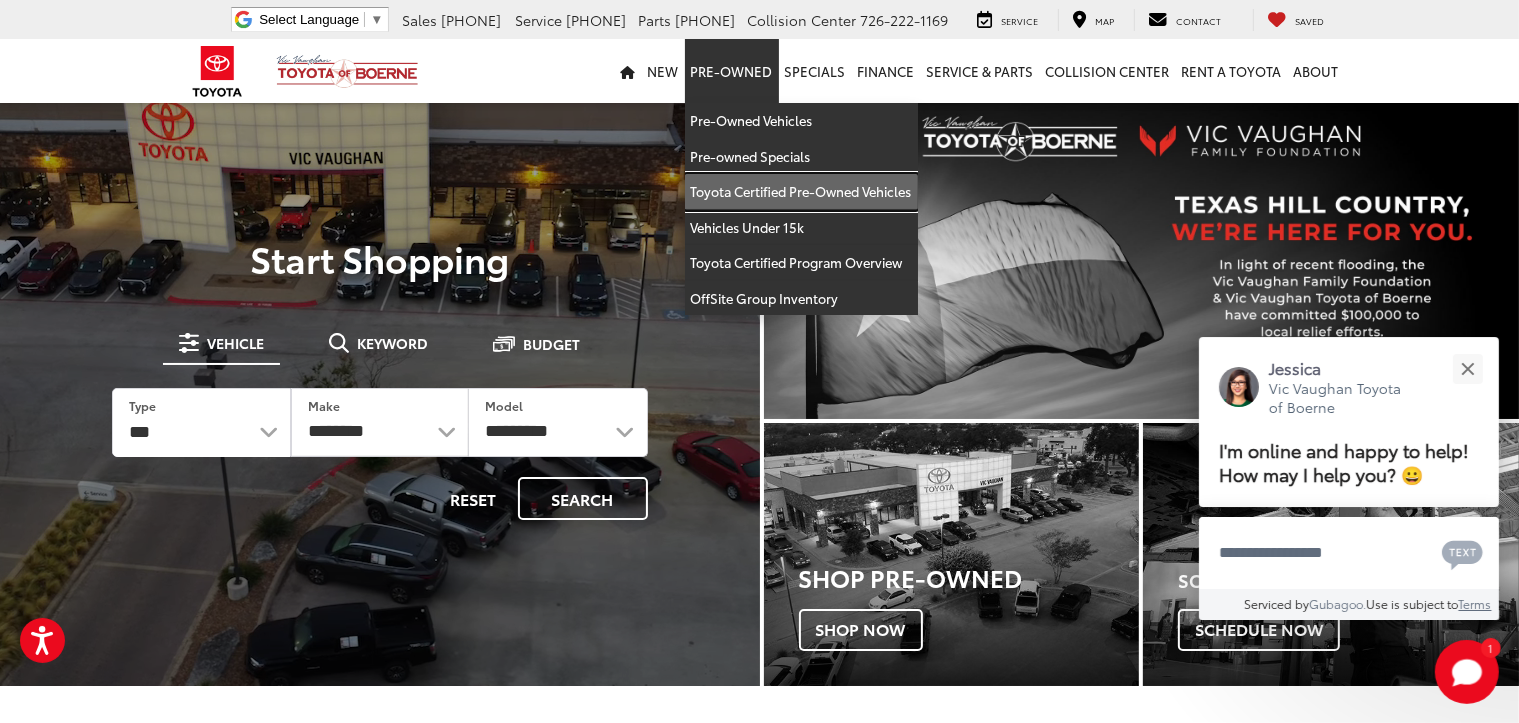 click on "Toyota Certified Pre-Owned Vehicles" at bounding box center [801, 192] 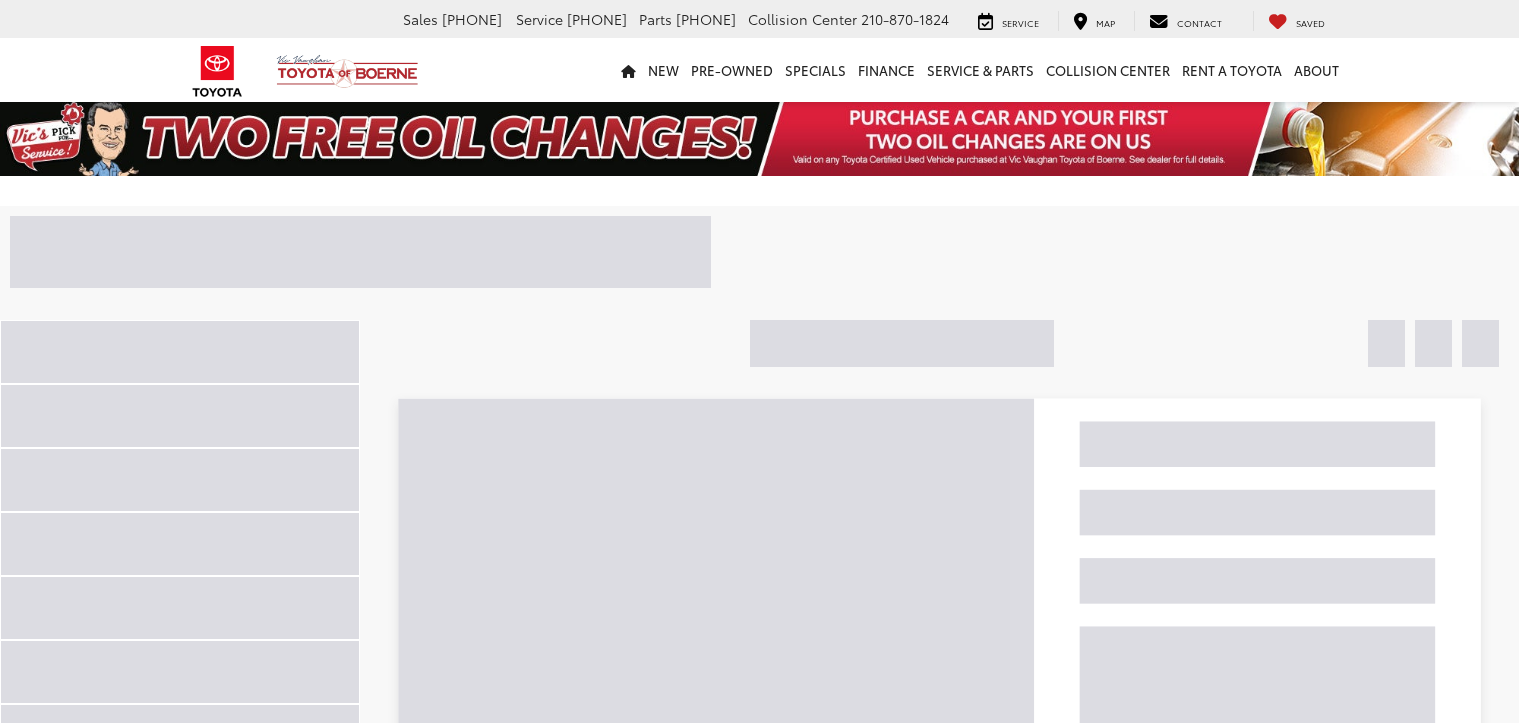 scroll, scrollTop: 0, scrollLeft: 0, axis: both 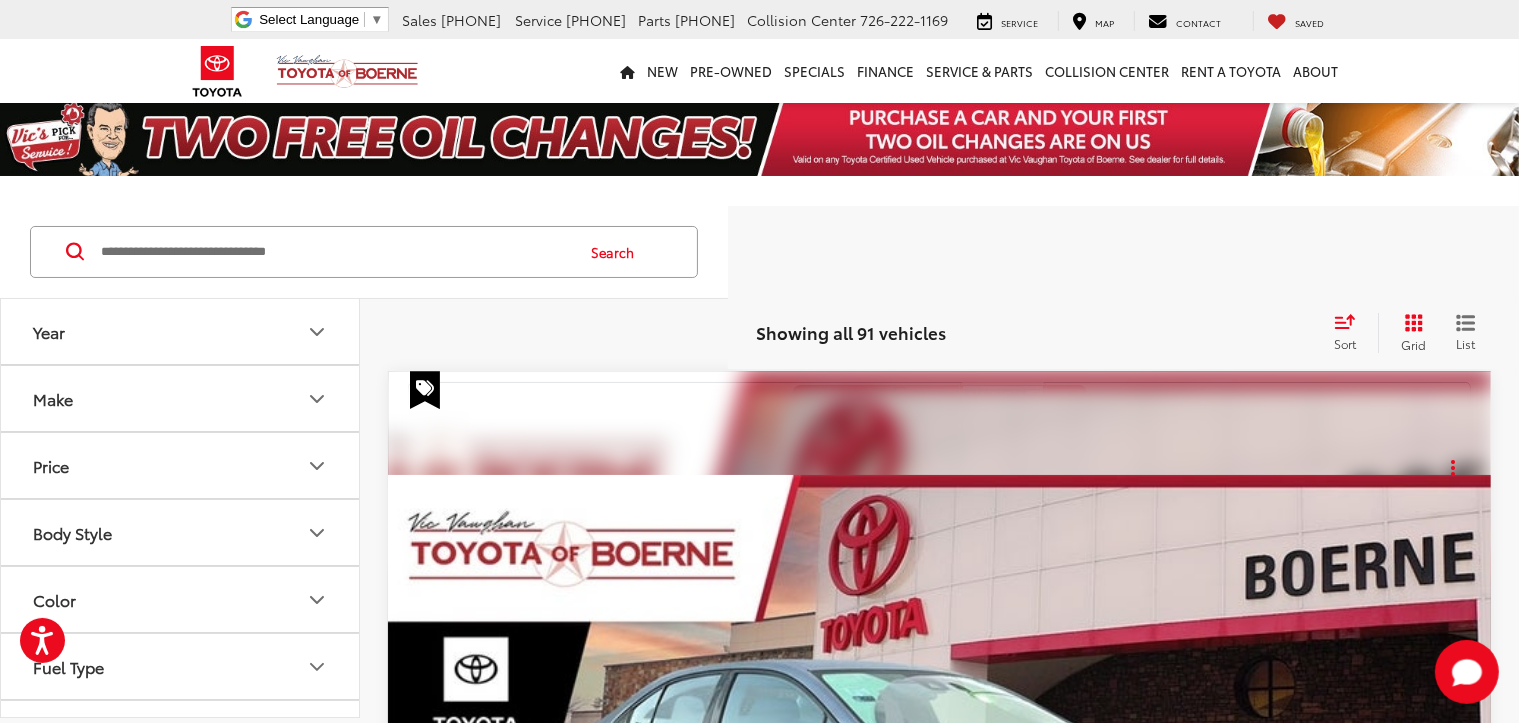click 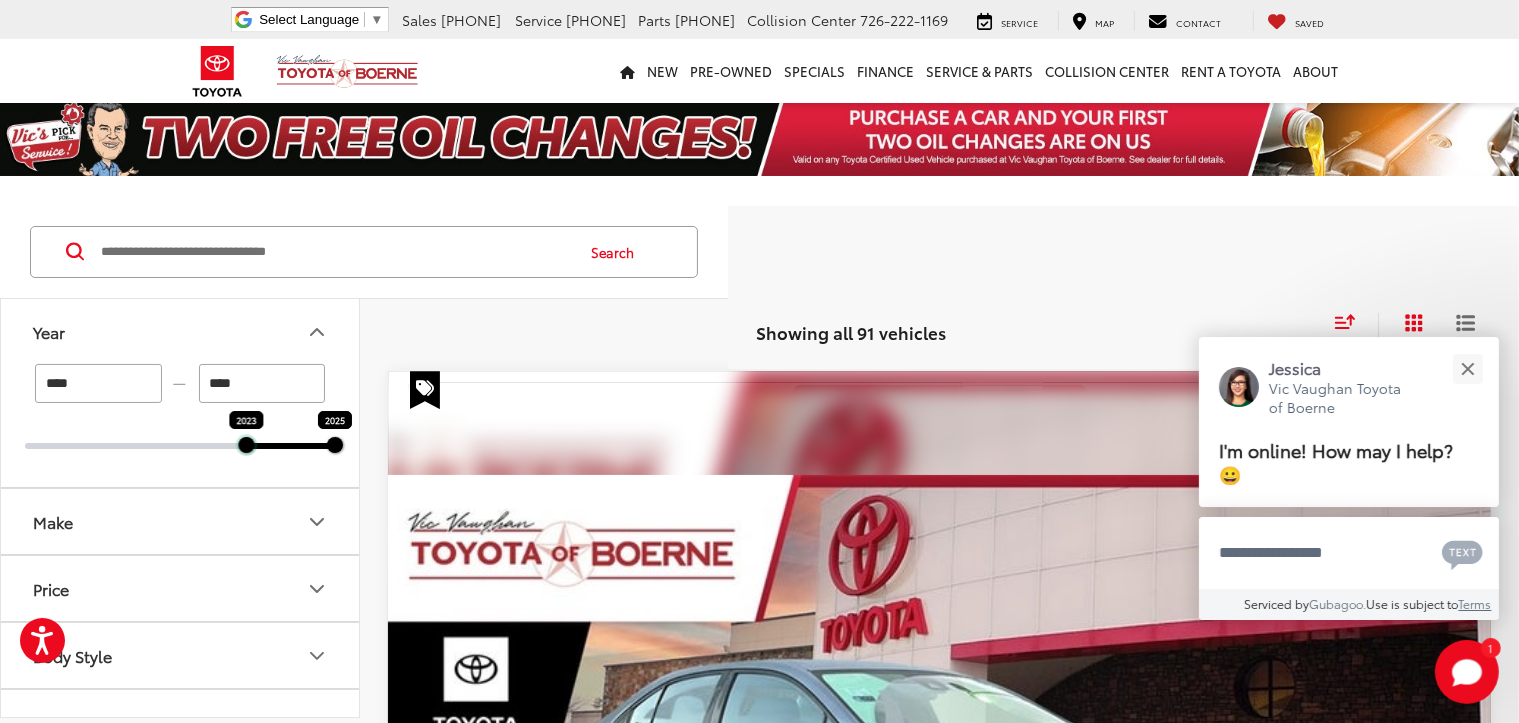 drag, startPoint x: 24, startPoint y: 451, endPoint x: 245, endPoint y: 483, distance: 223.30472 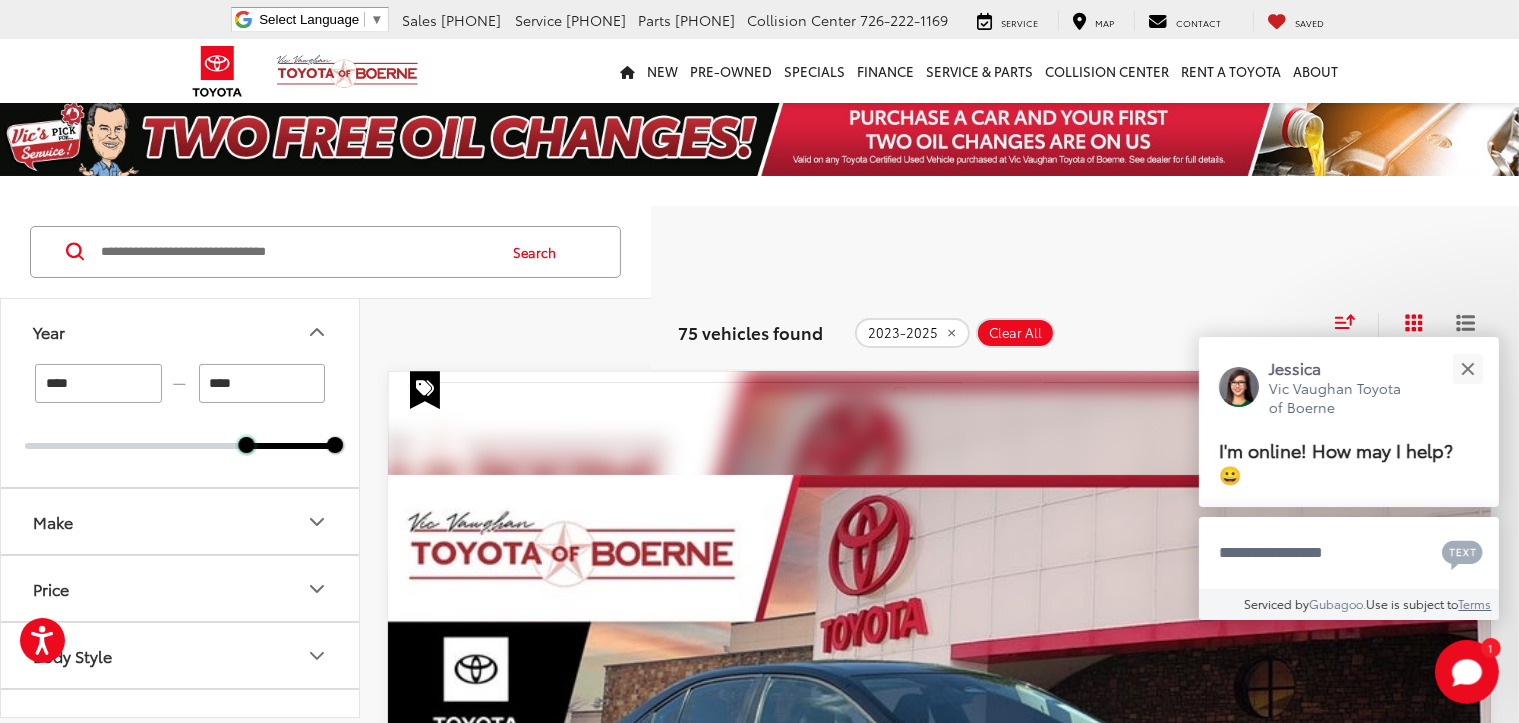 scroll, scrollTop: 0, scrollLeft: 0, axis: both 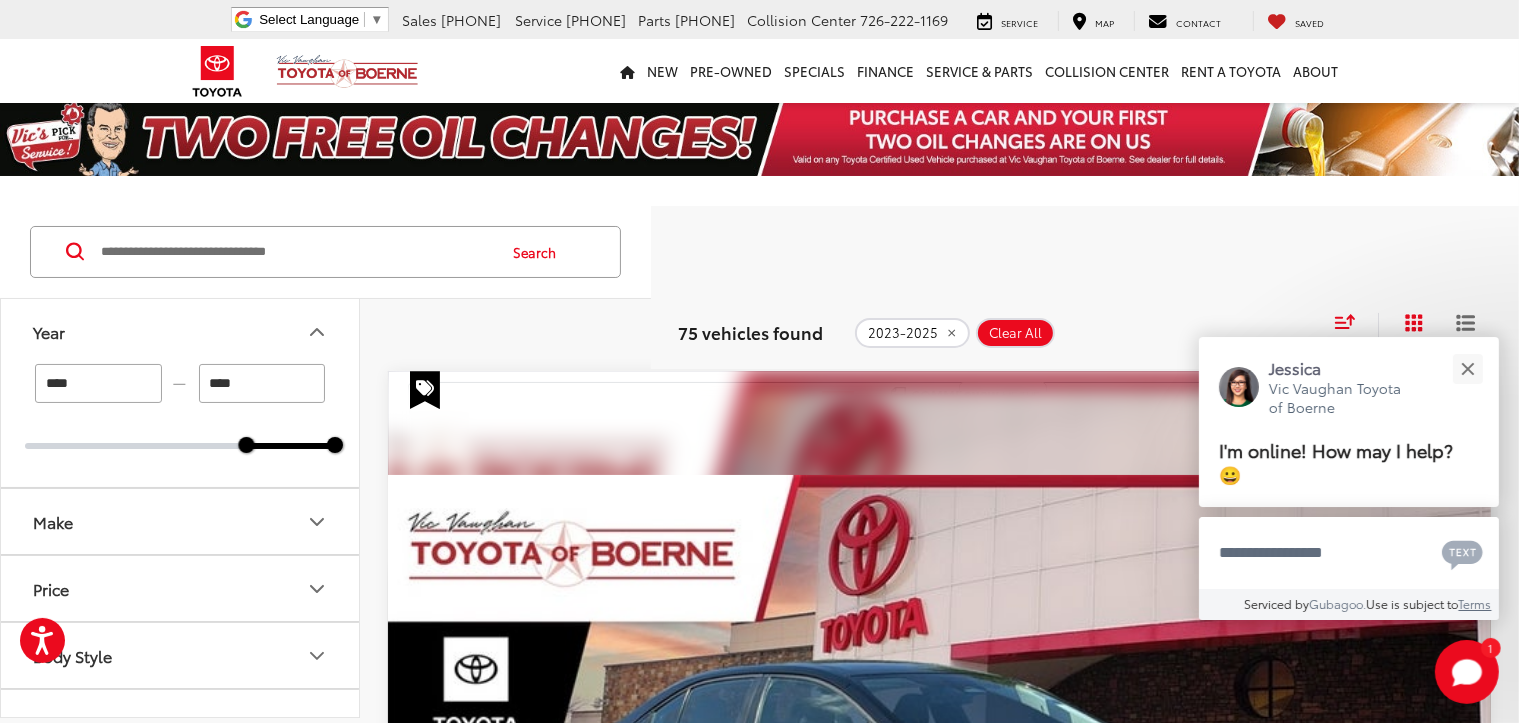 click 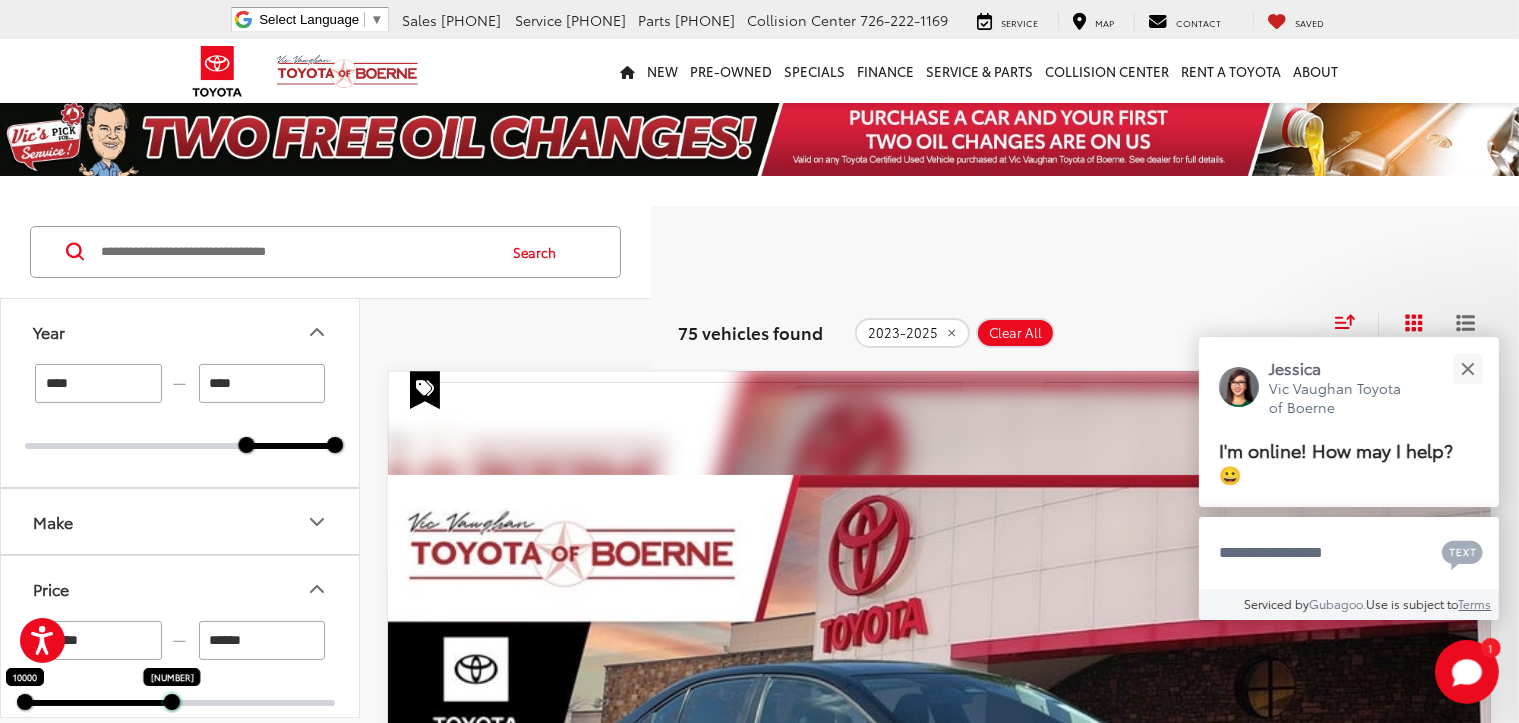 drag, startPoint x: 340, startPoint y: 706, endPoint x: 177, endPoint y: 687, distance: 164.10362 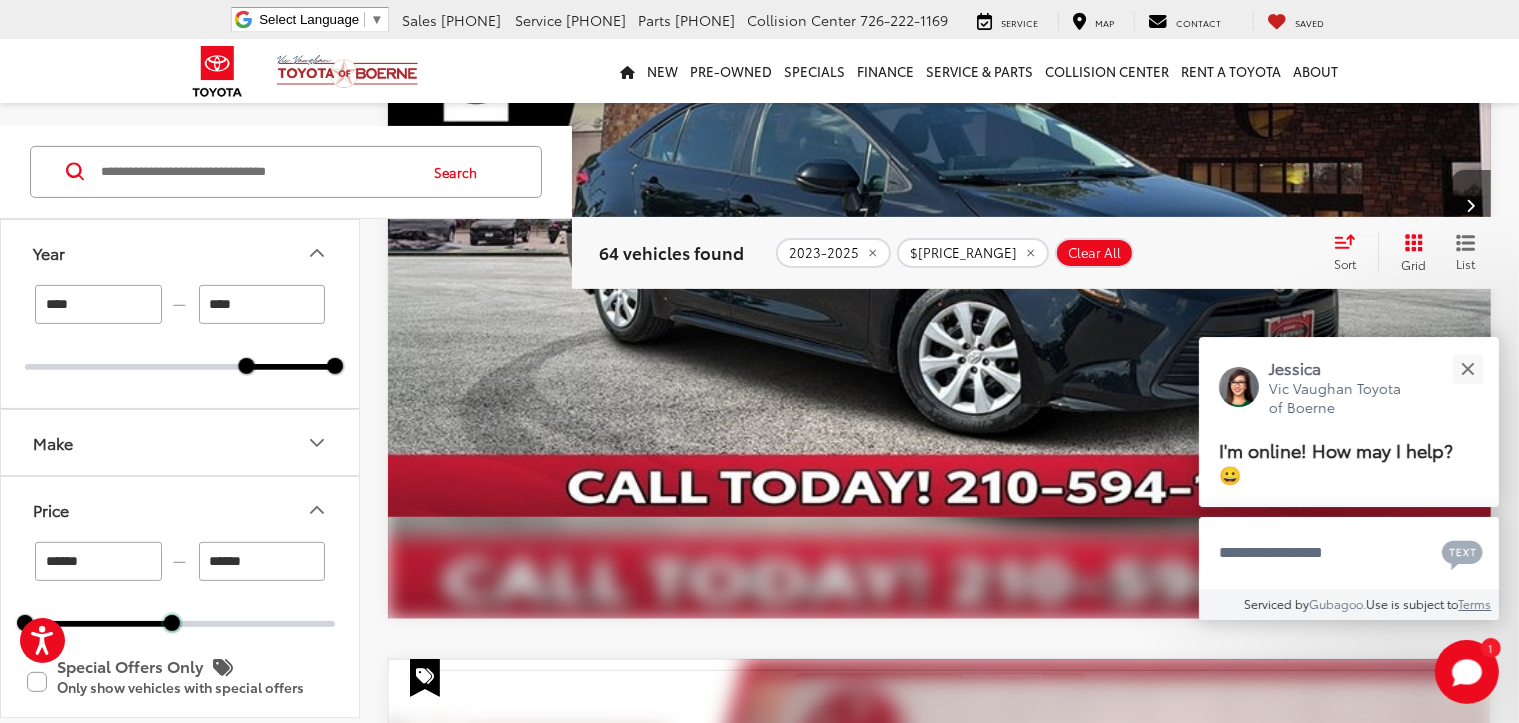 scroll, scrollTop: 600, scrollLeft: 0, axis: vertical 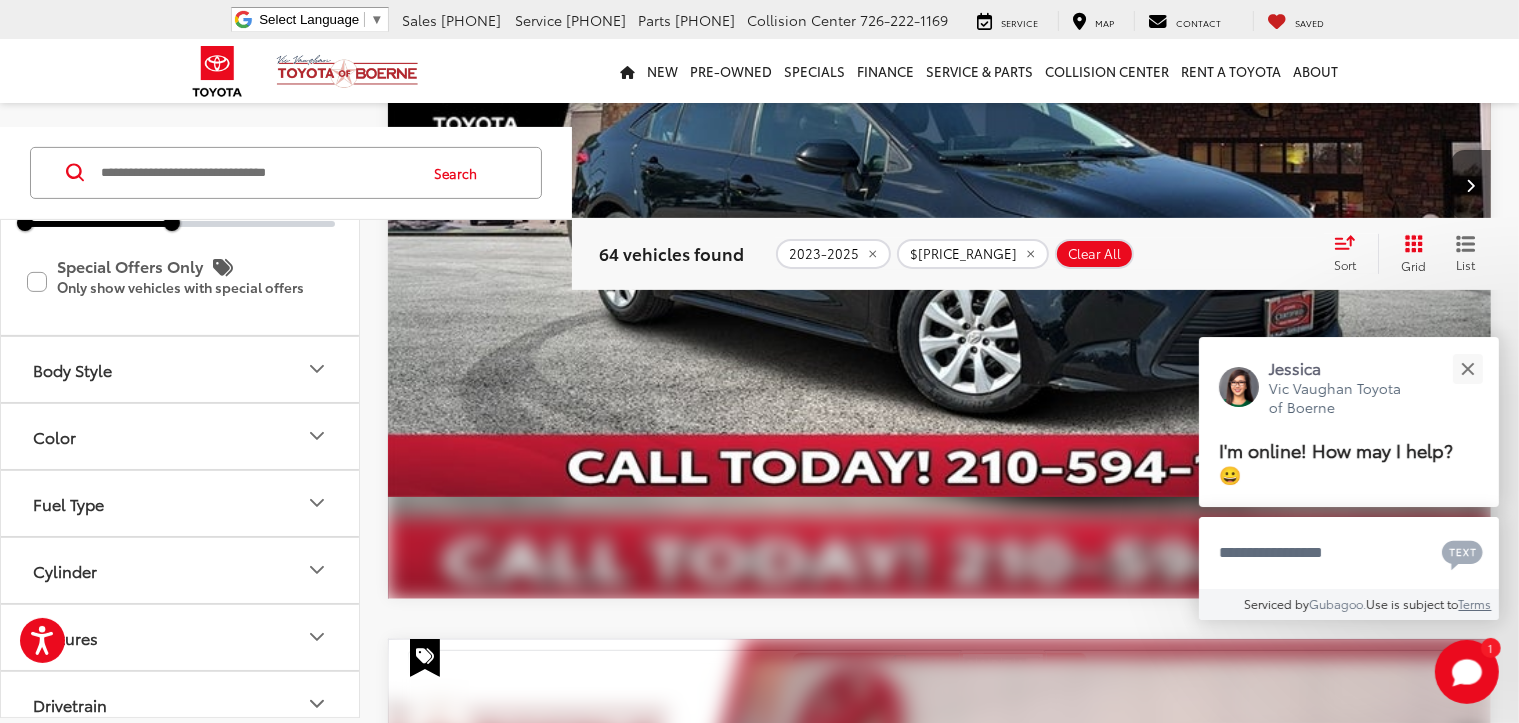 click 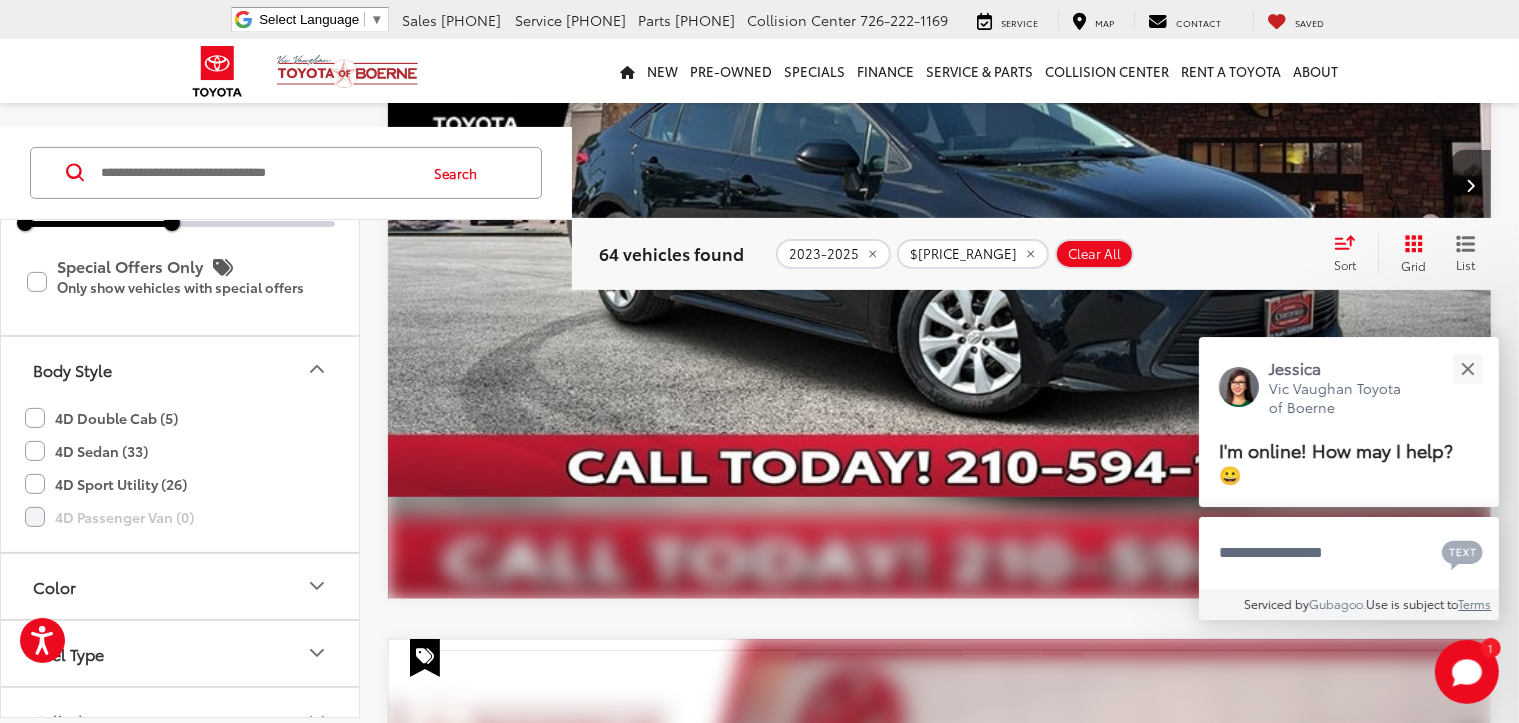 click on "4D Sport Utility (26)" 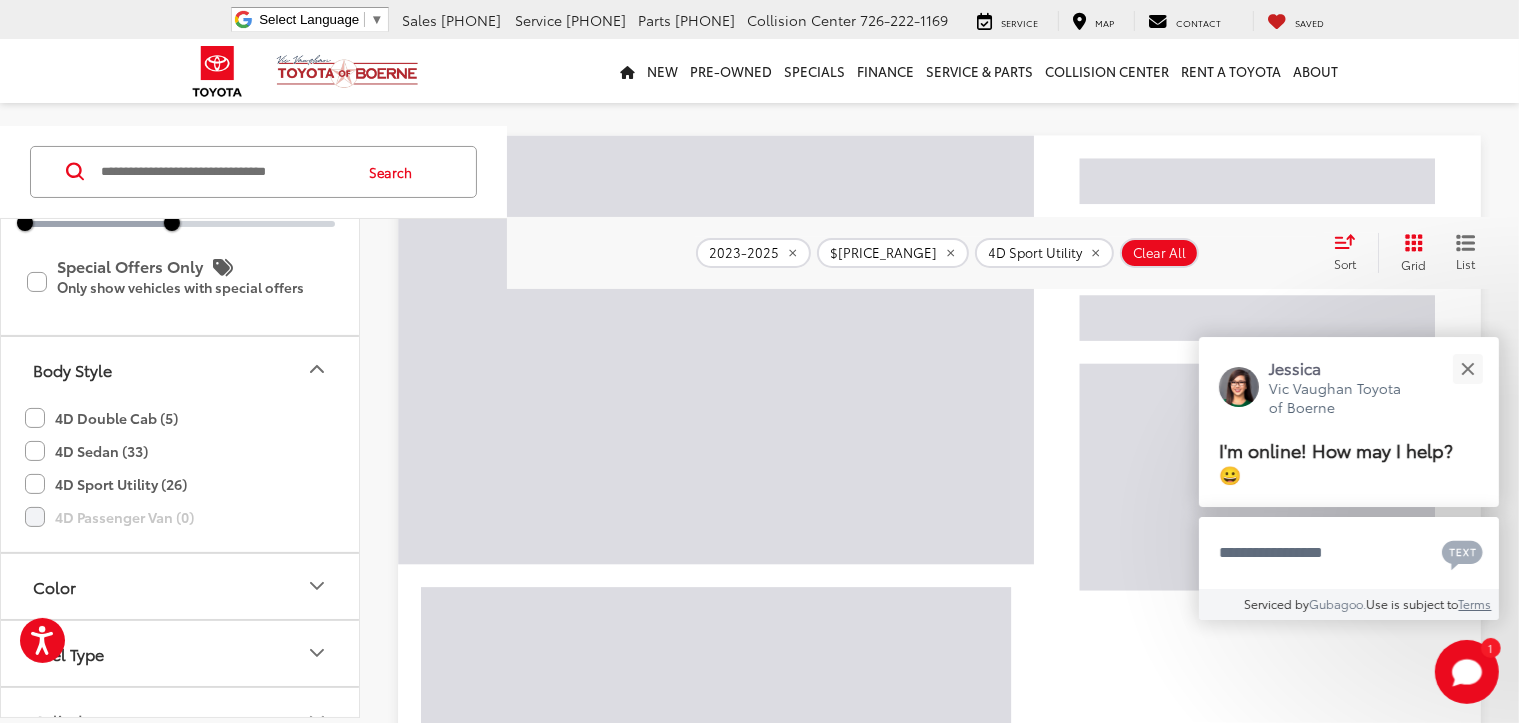 scroll, scrollTop: 80, scrollLeft: 0, axis: vertical 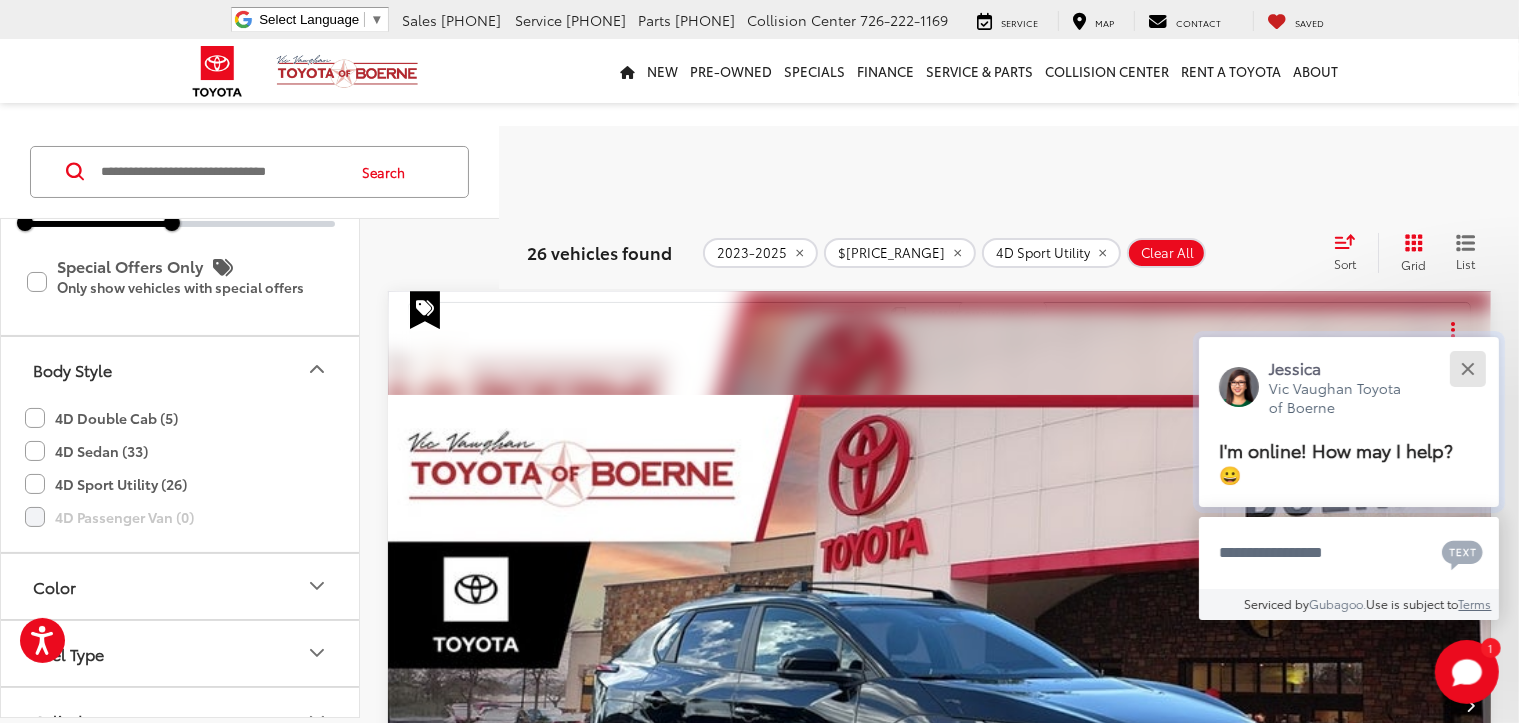 click at bounding box center (1467, 368) 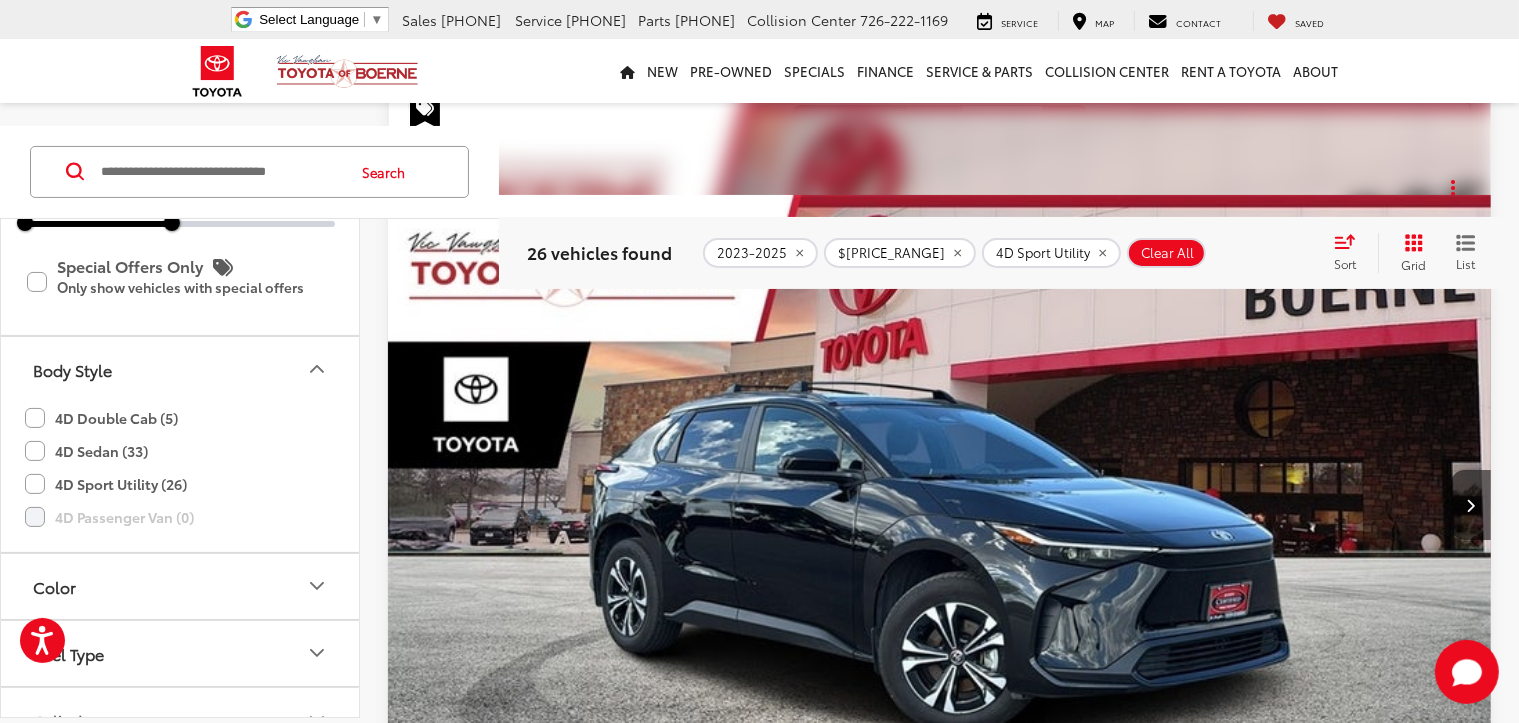 scroll, scrollTop: 175, scrollLeft: 0, axis: vertical 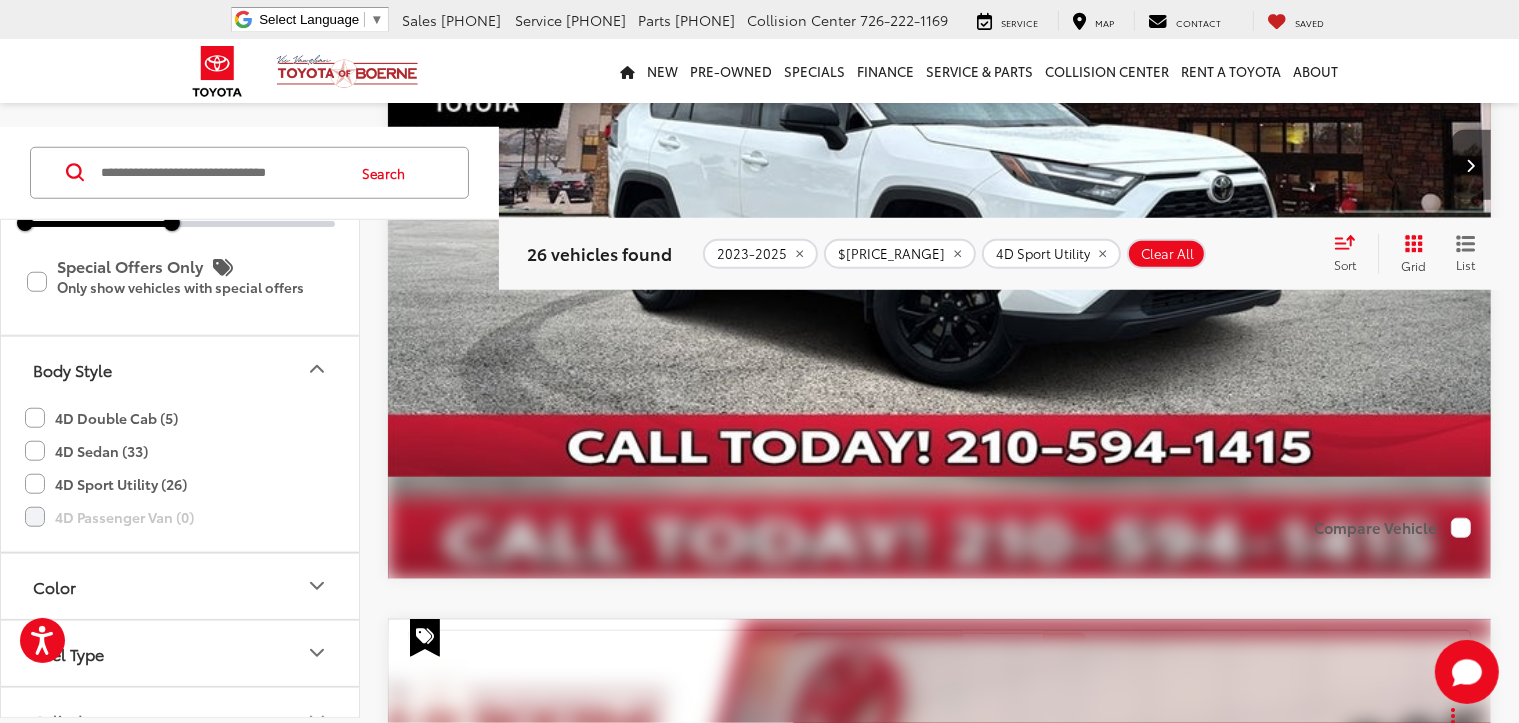 click on "2" at bounding box center (1193, 1545) 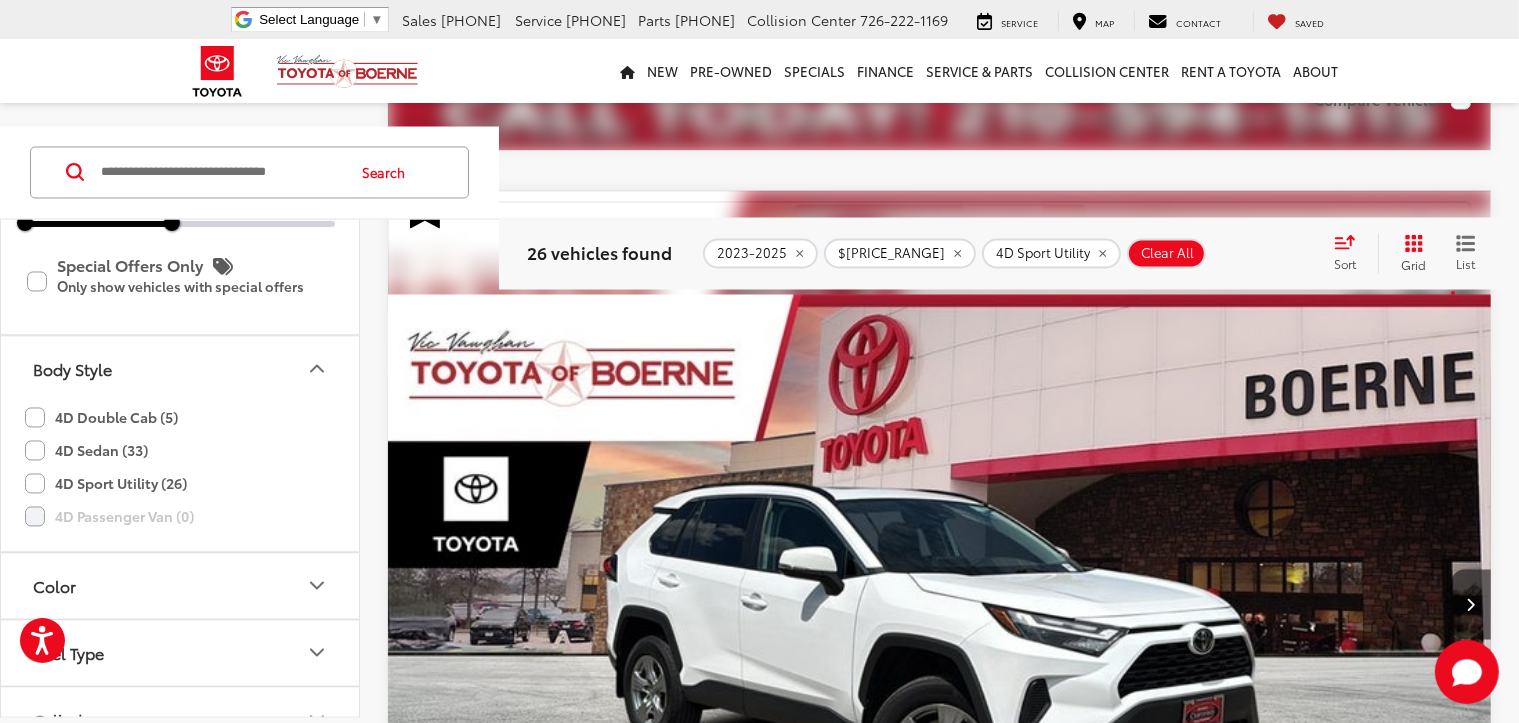 scroll, scrollTop: 3980, scrollLeft: 0, axis: vertical 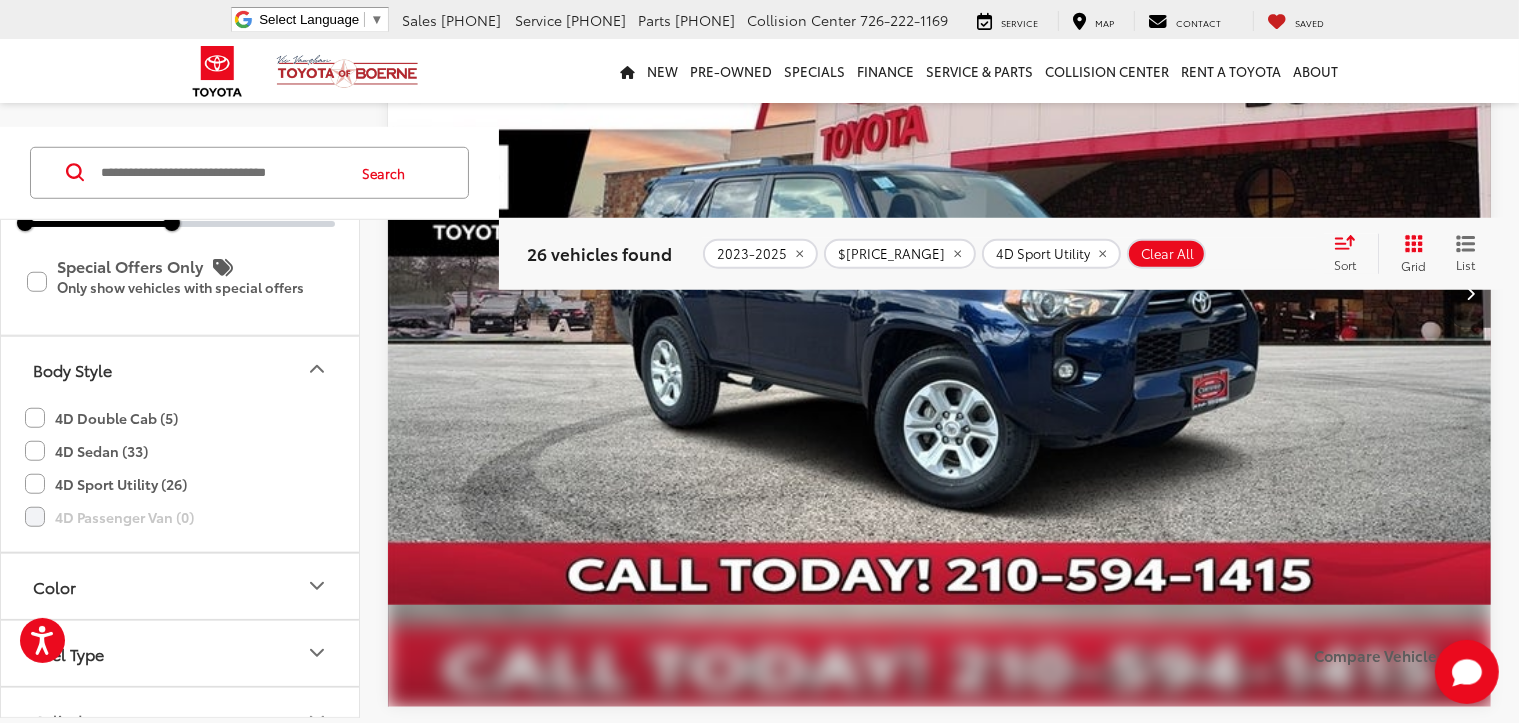 click on "3" at bounding box center [1223, 1673] 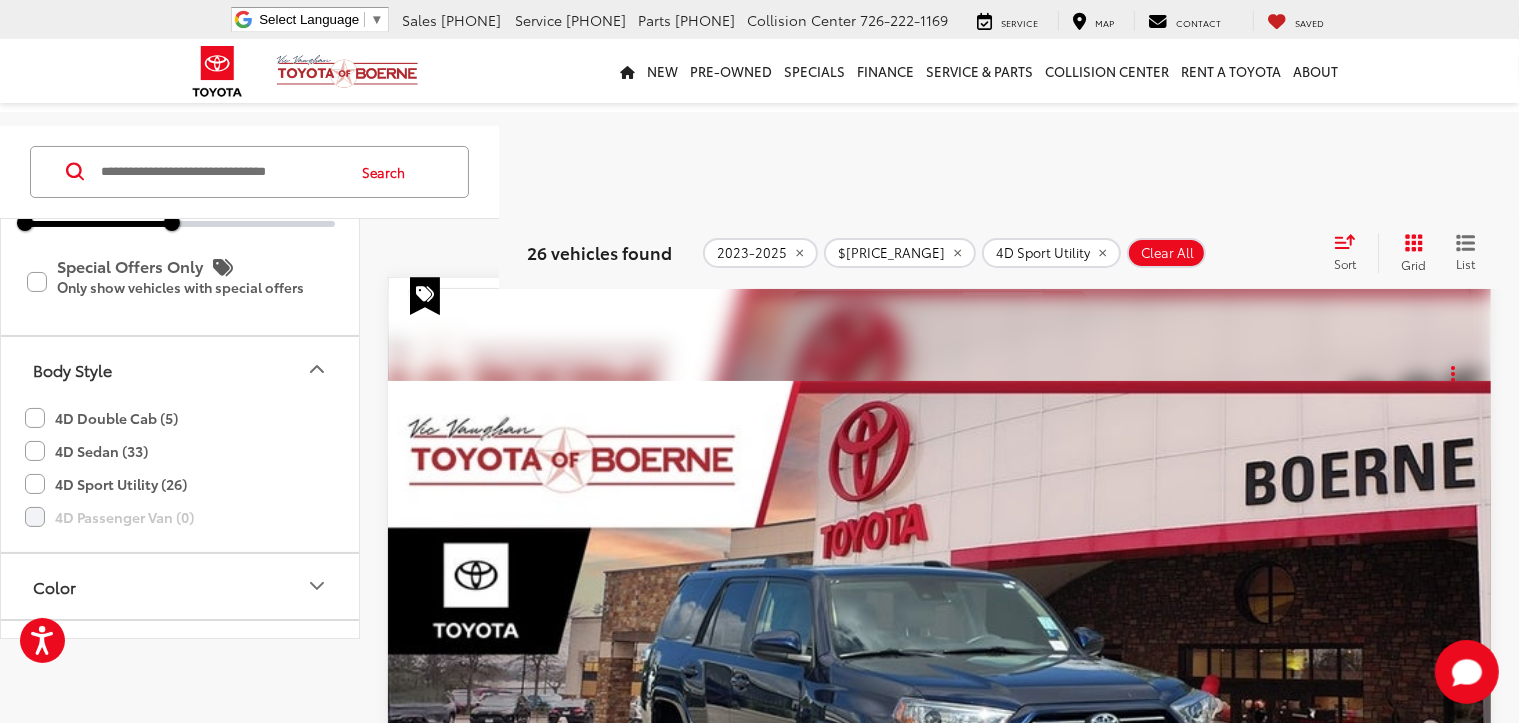 scroll, scrollTop: 0, scrollLeft: 0, axis: both 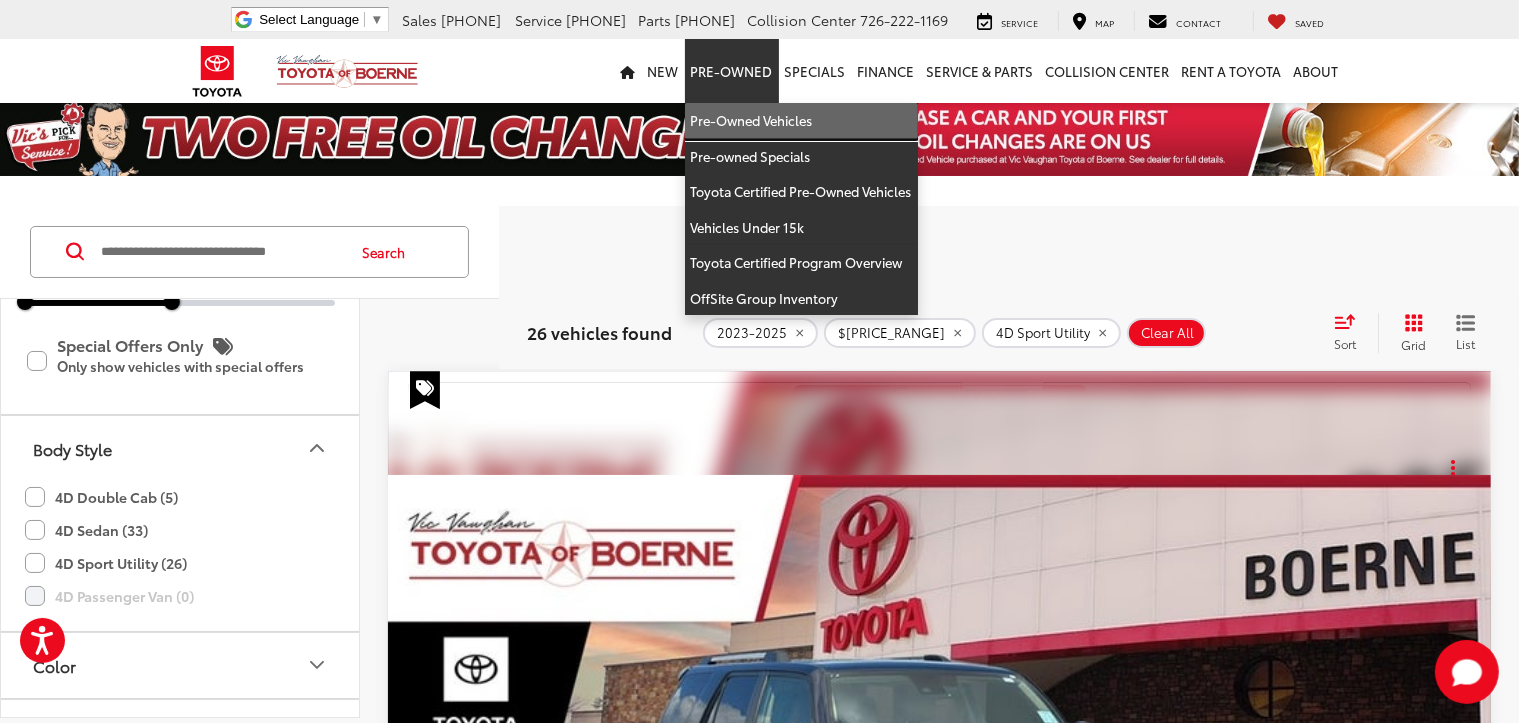 click on "Pre-Owned Vehicles" at bounding box center [801, 121] 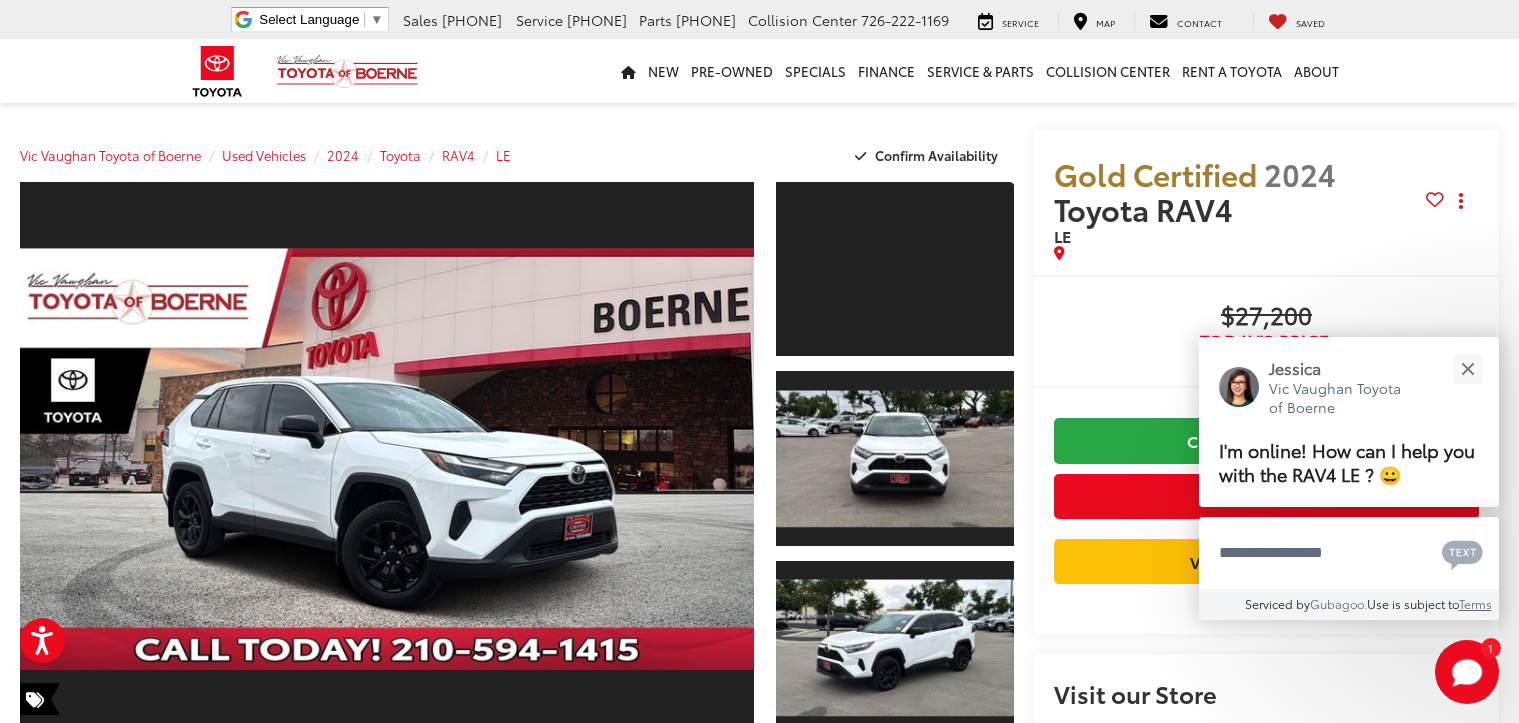 scroll, scrollTop: 0, scrollLeft: 0, axis: both 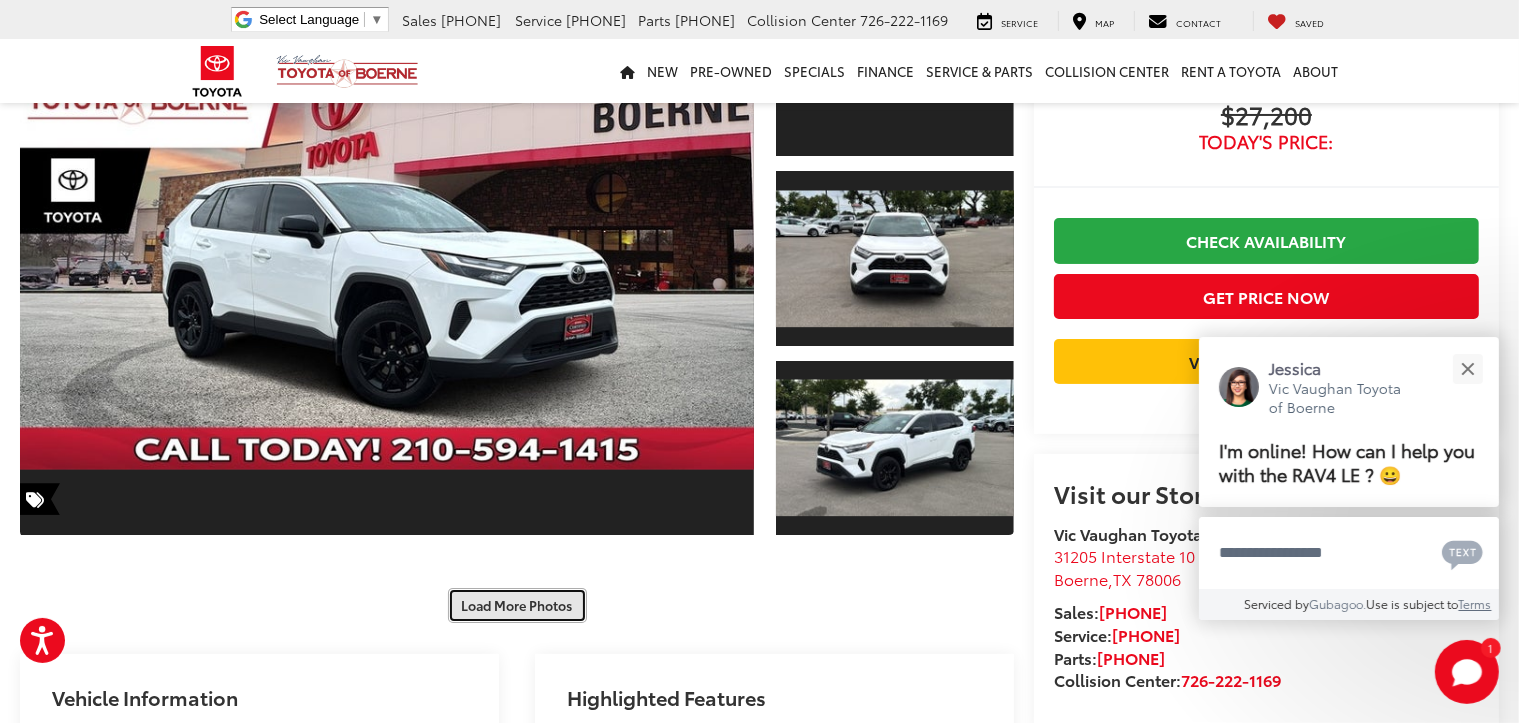 click on "Load More Photos" at bounding box center [517, 605] 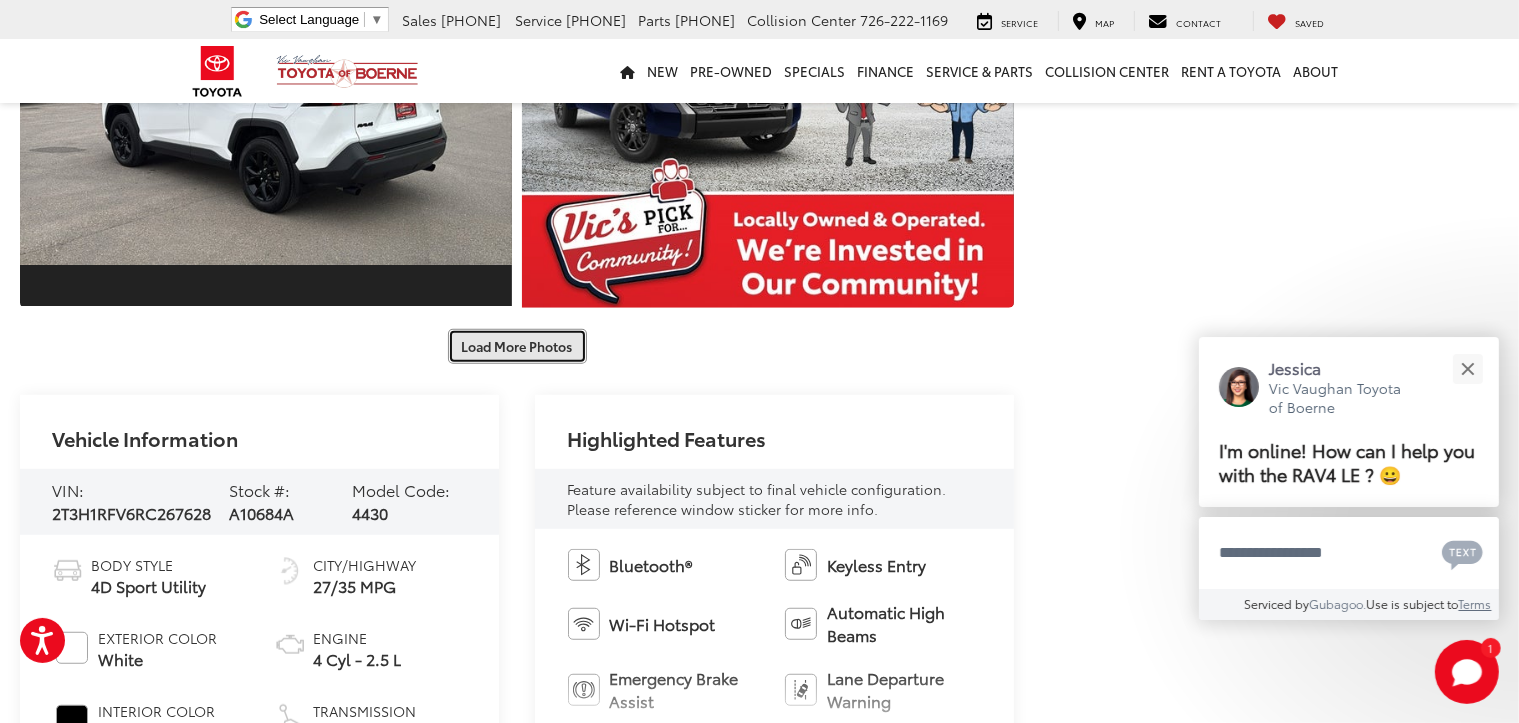 scroll, scrollTop: 1300, scrollLeft: 0, axis: vertical 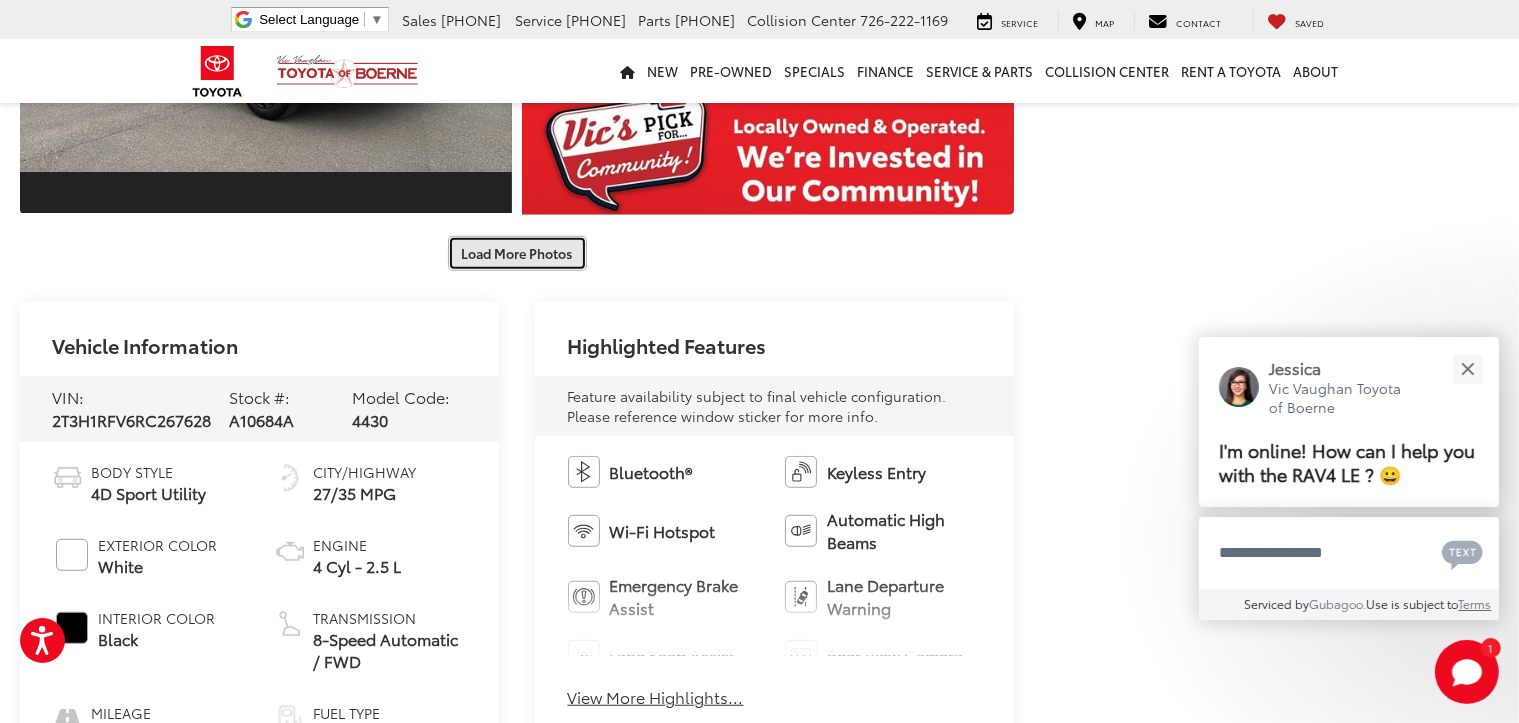 click on "Load More Photos" at bounding box center (517, 253) 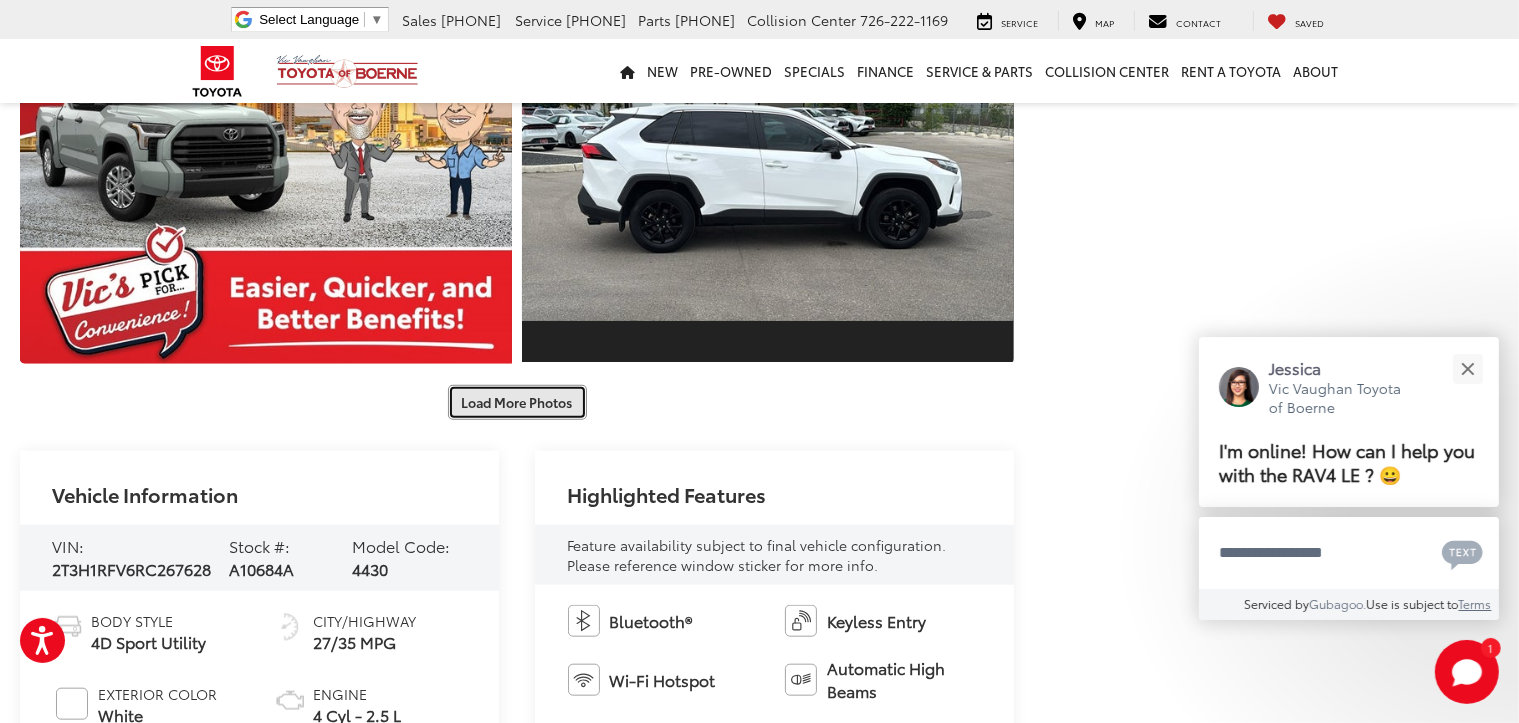 scroll, scrollTop: 2000, scrollLeft: 0, axis: vertical 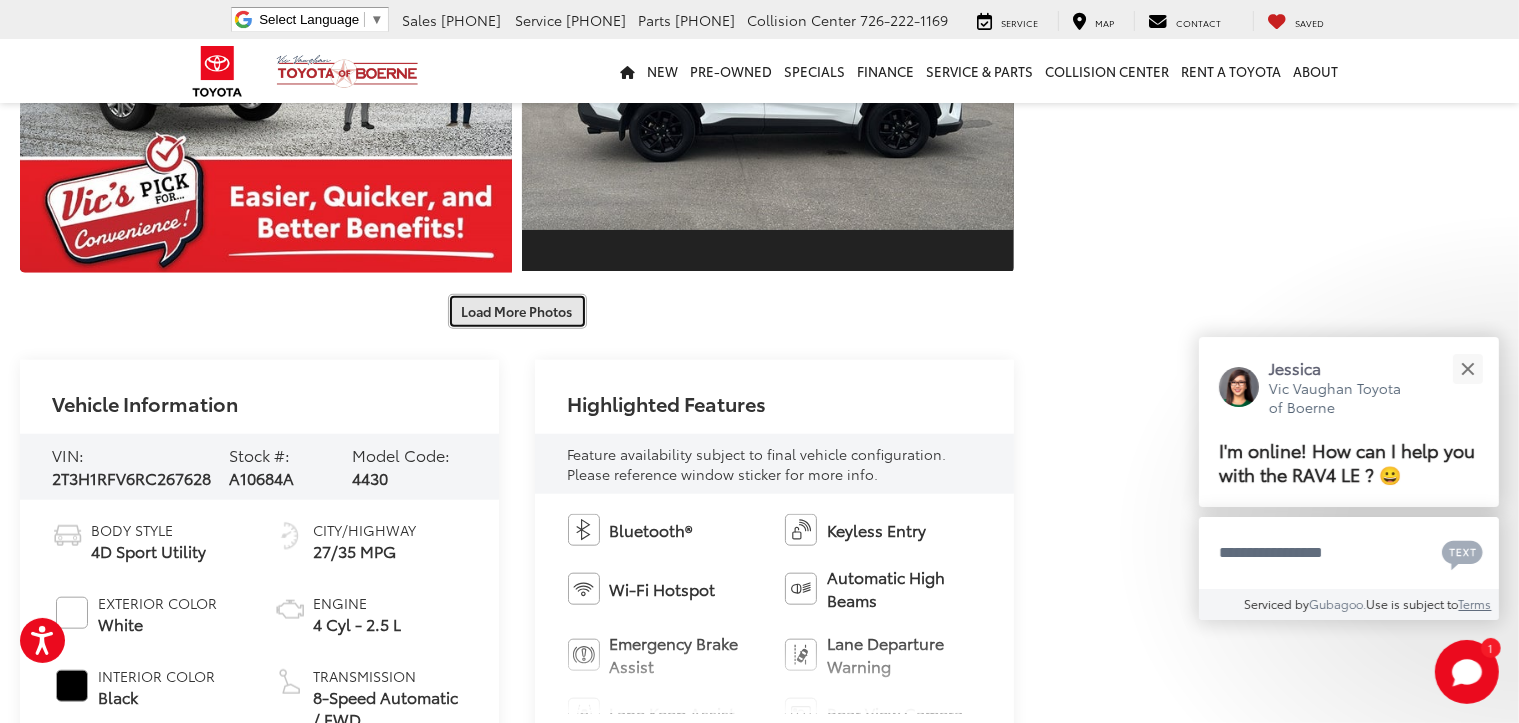 click on "Load More Photos" at bounding box center (517, 311) 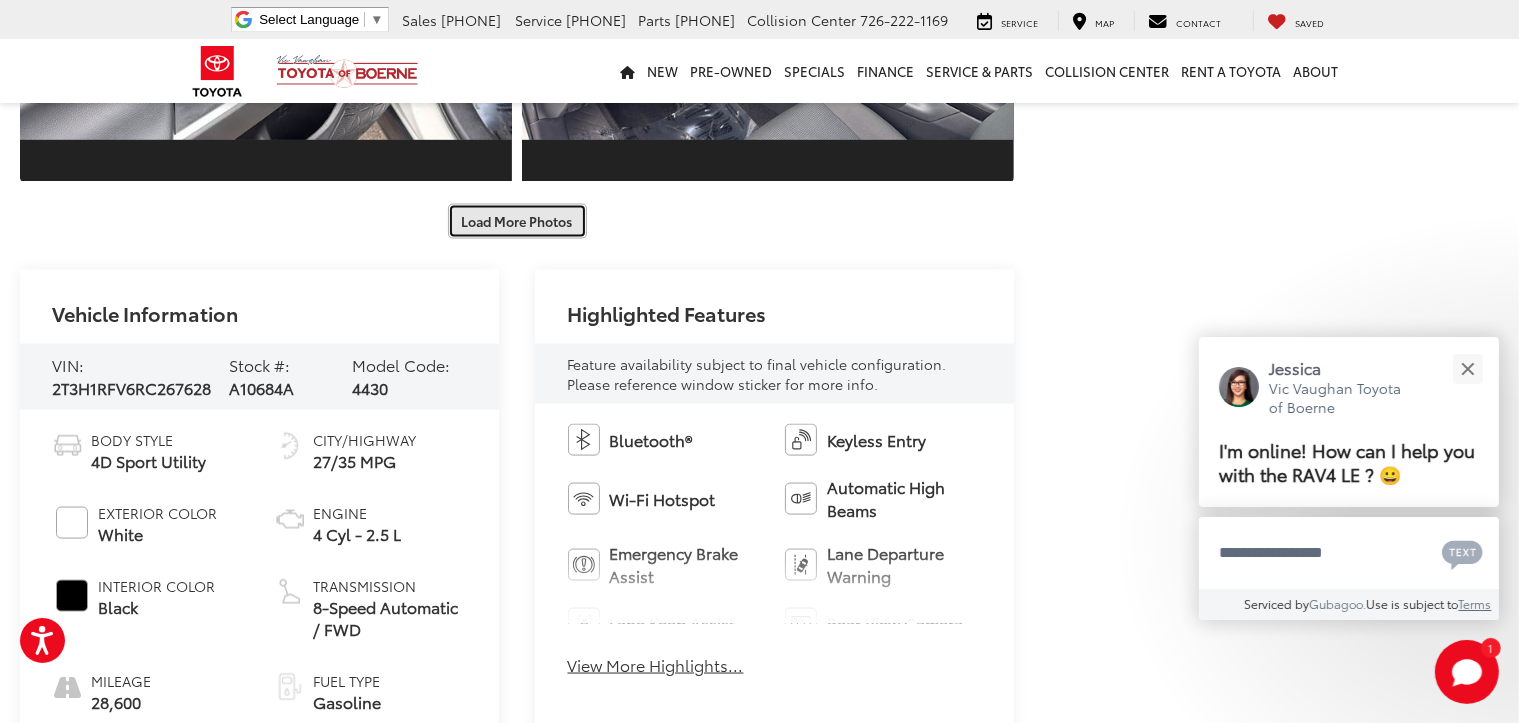scroll, scrollTop: 2600, scrollLeft: 0, axis: vertical 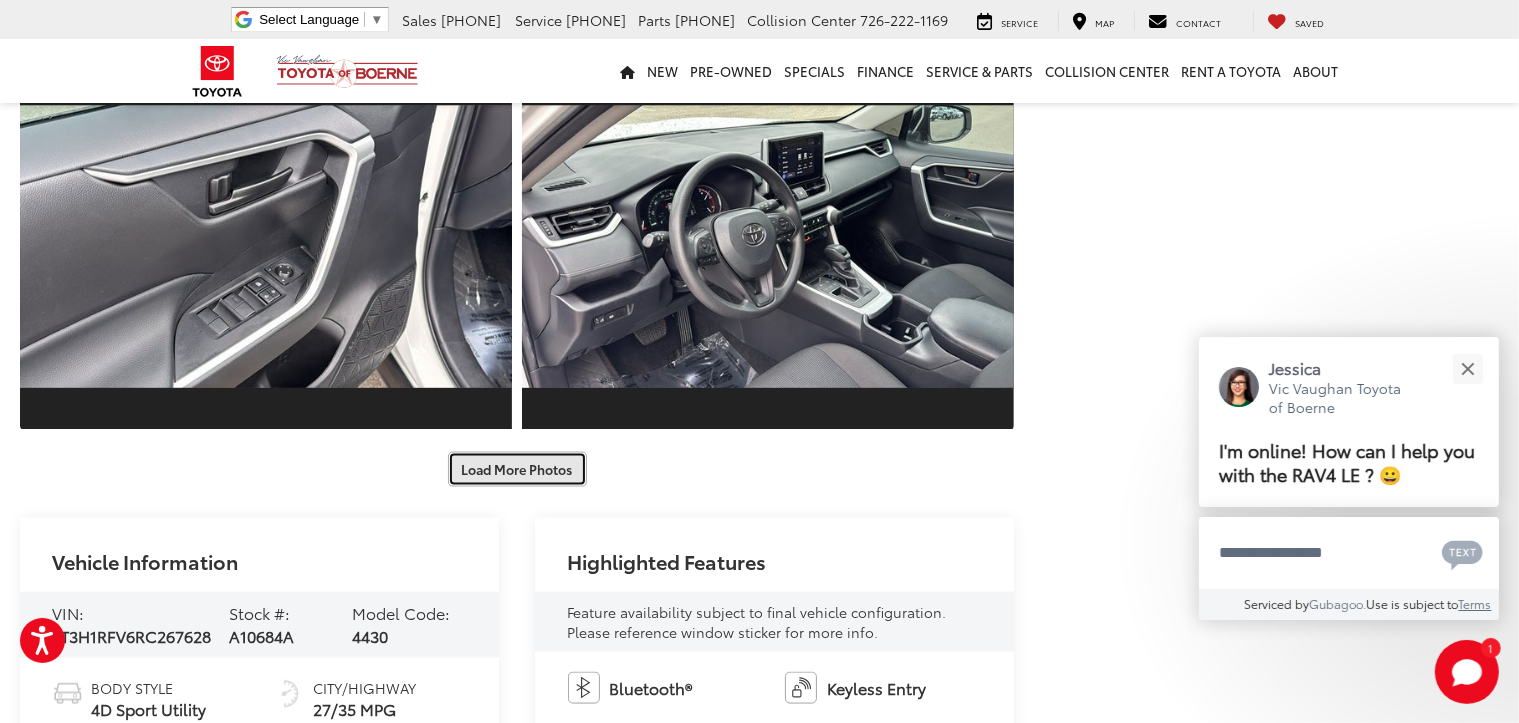 click on "Load More Photos" at bounding box center (517, 469) 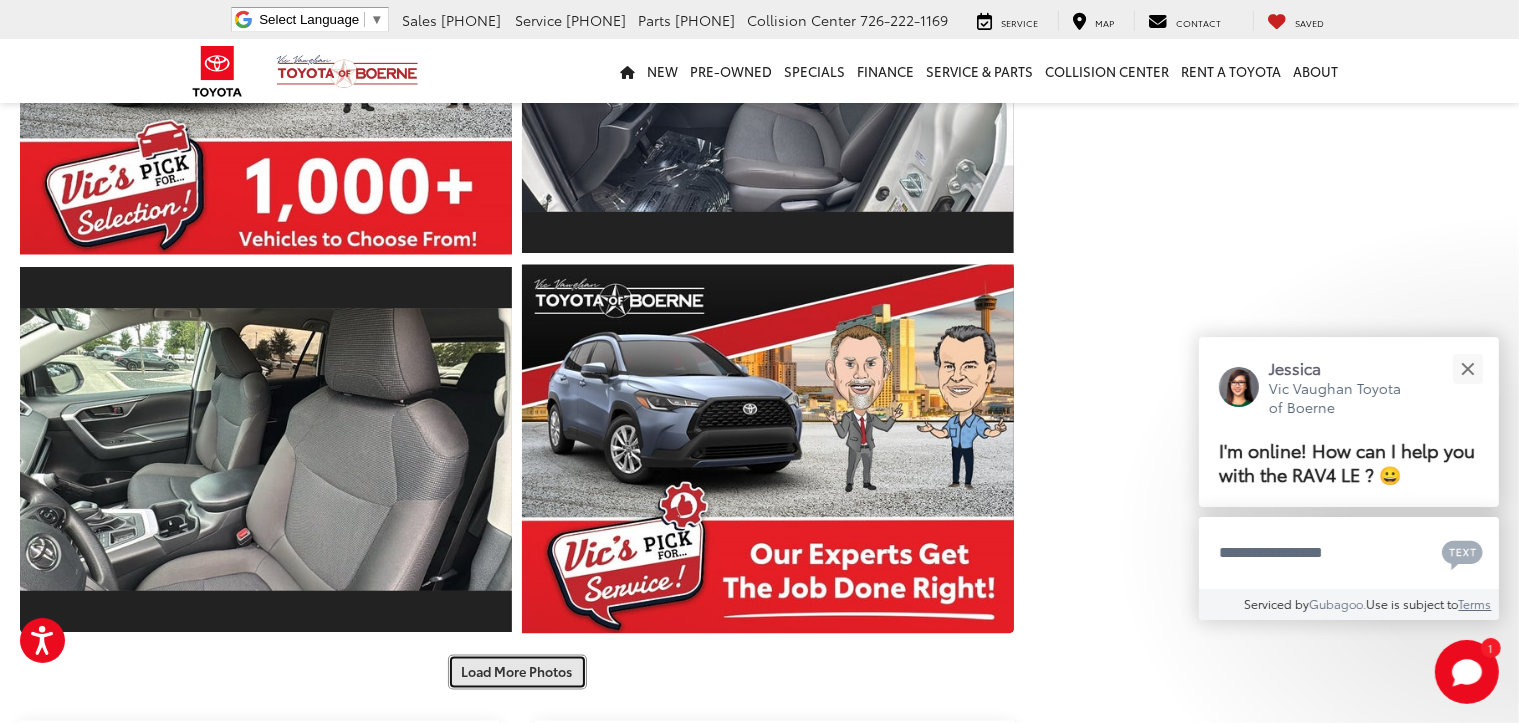 scroll, scrollTop: 3200, scrollLeft: 0, axis: vertical 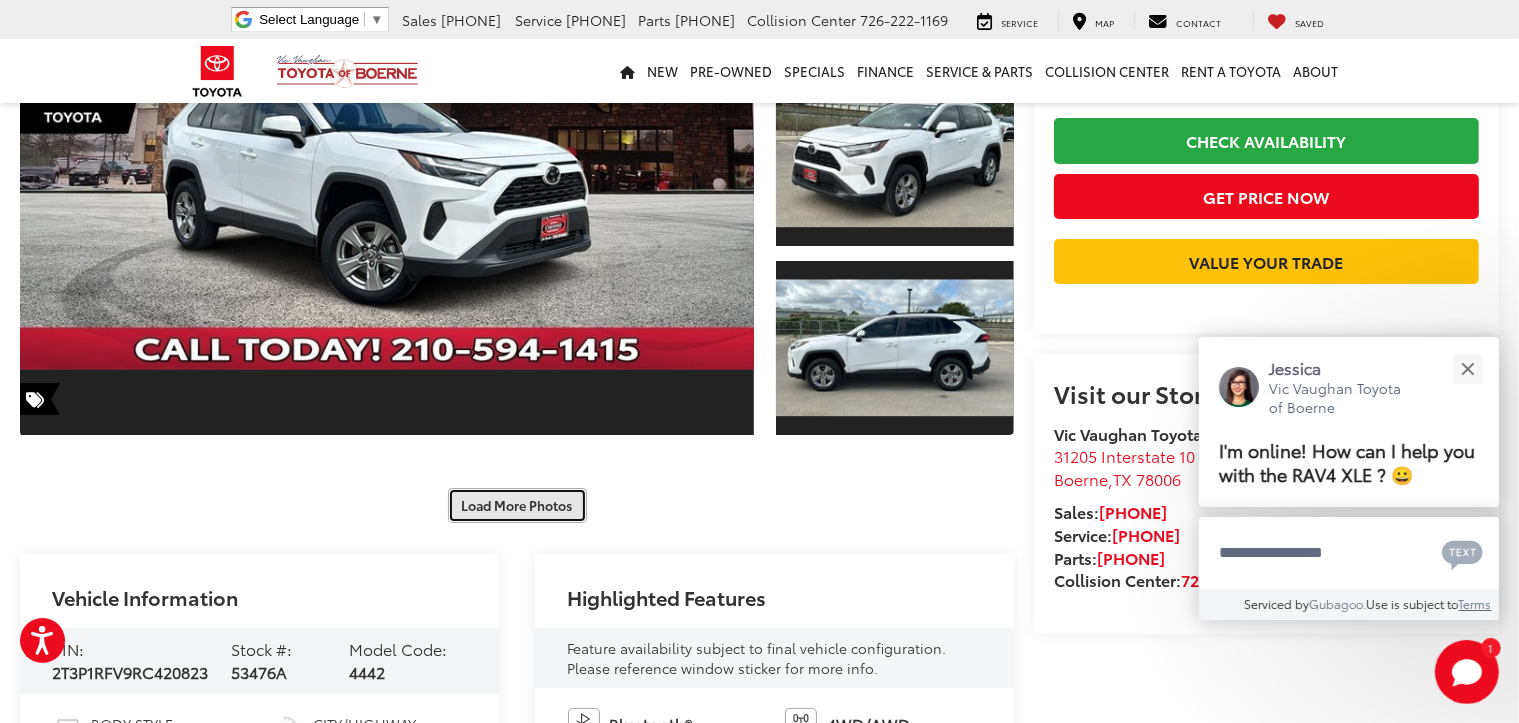 click on "Load More Photos" at bounding box center (517, 505) 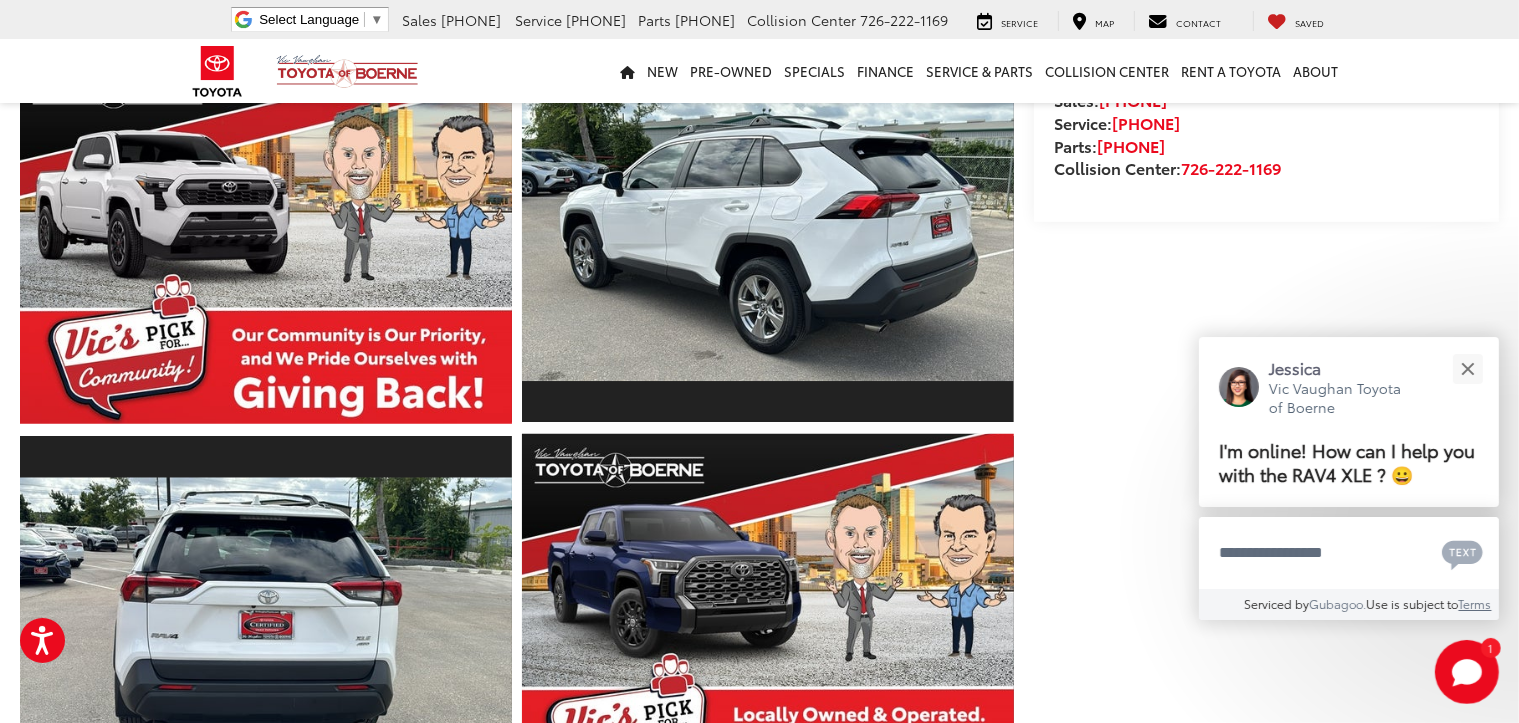 scroll, scrollTop: 900, scrollLeft: 0, axis: vertical 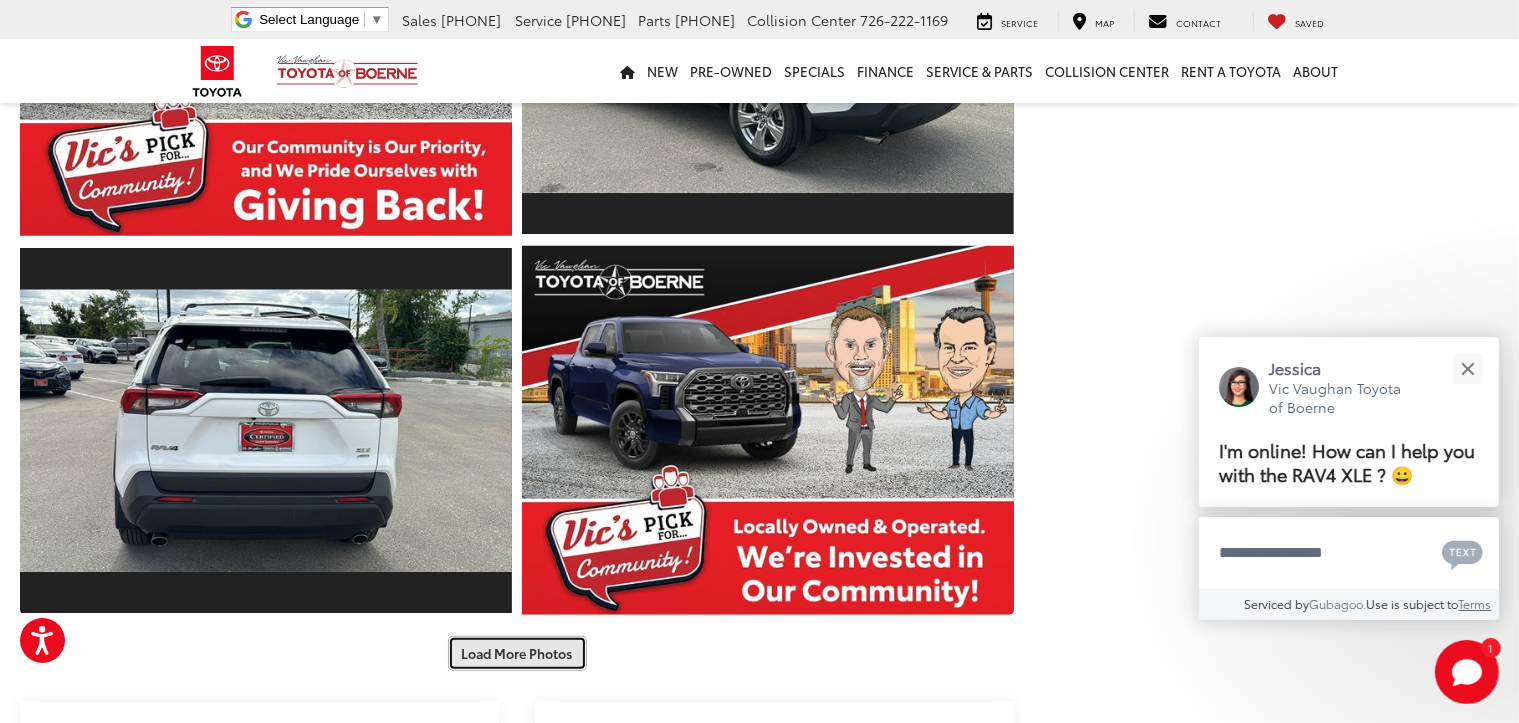 click on "Load More Photos" at bounding box center (517, 653) 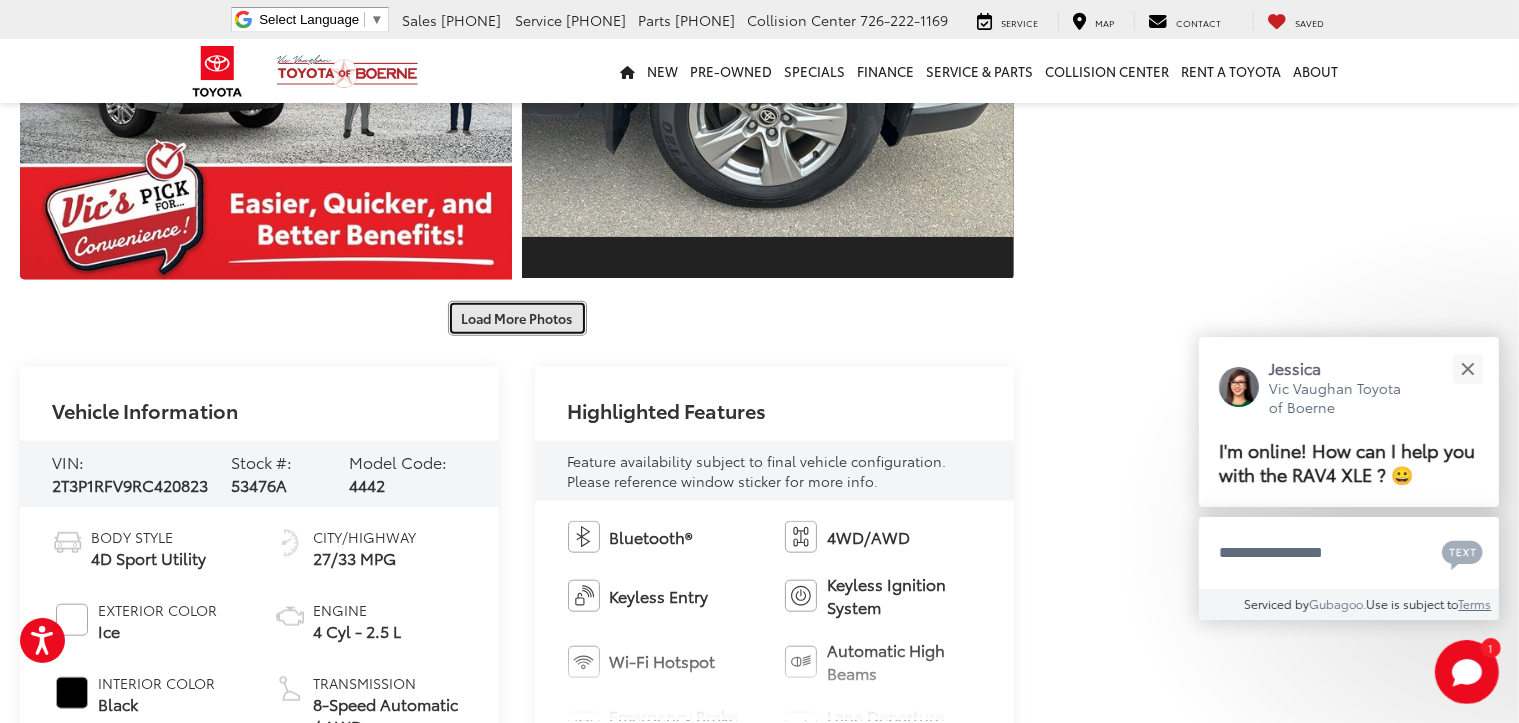 scroll, scrollTop: 2000, scrollLeft: 0, axis: vertical 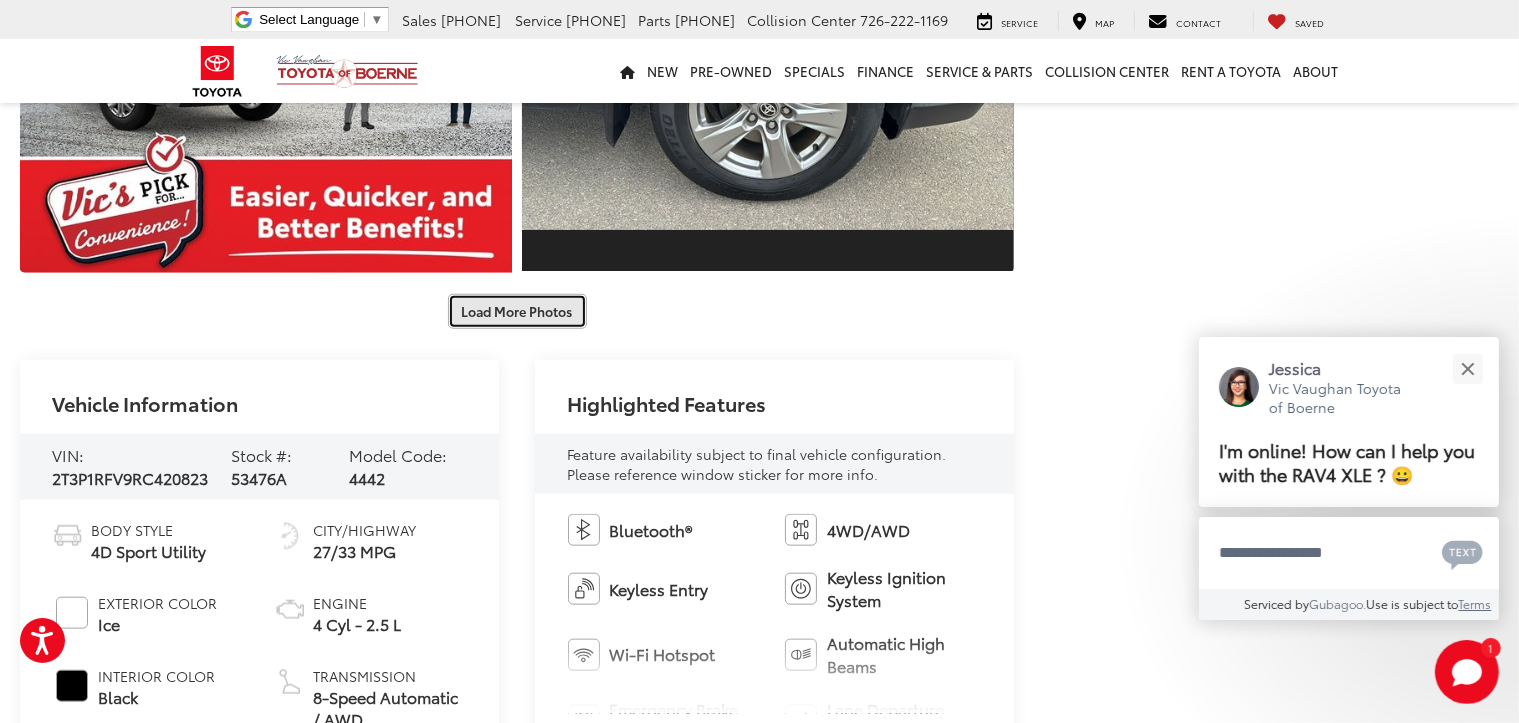 click on "Load More Photos" at bounding box center (517, 311) 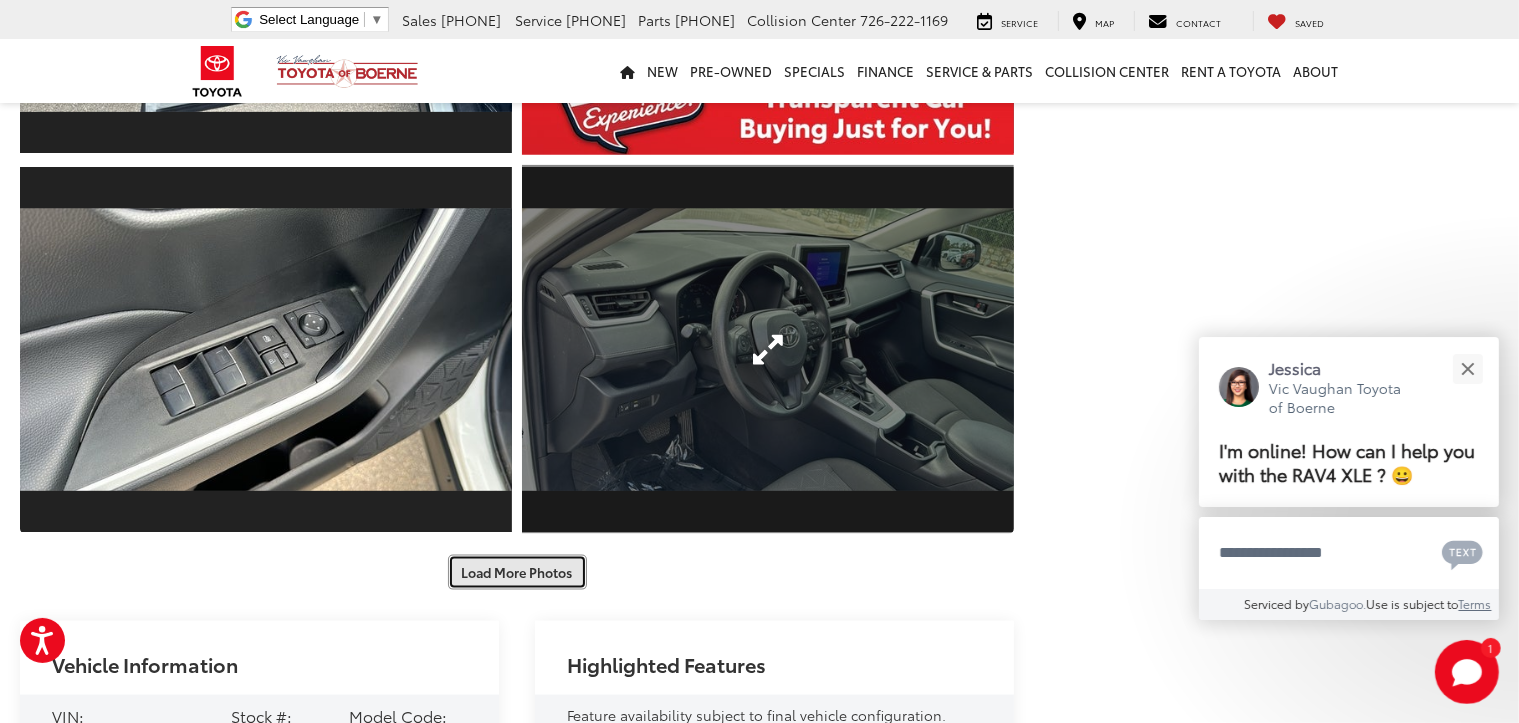 scroll, scrollTop: 2800, scrollLeft: 0, axis: vertical 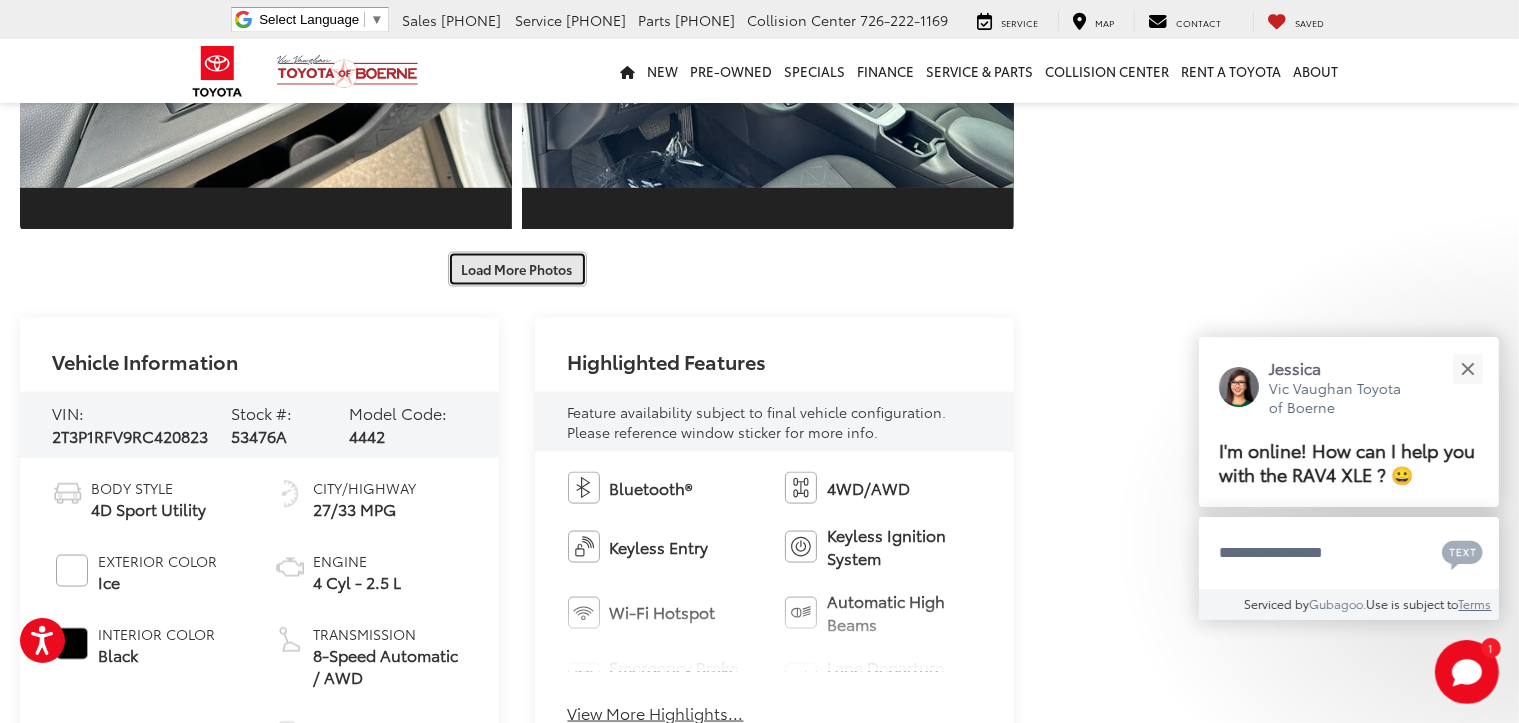 click on "Load More Photos" at bounding box center [517, 269] 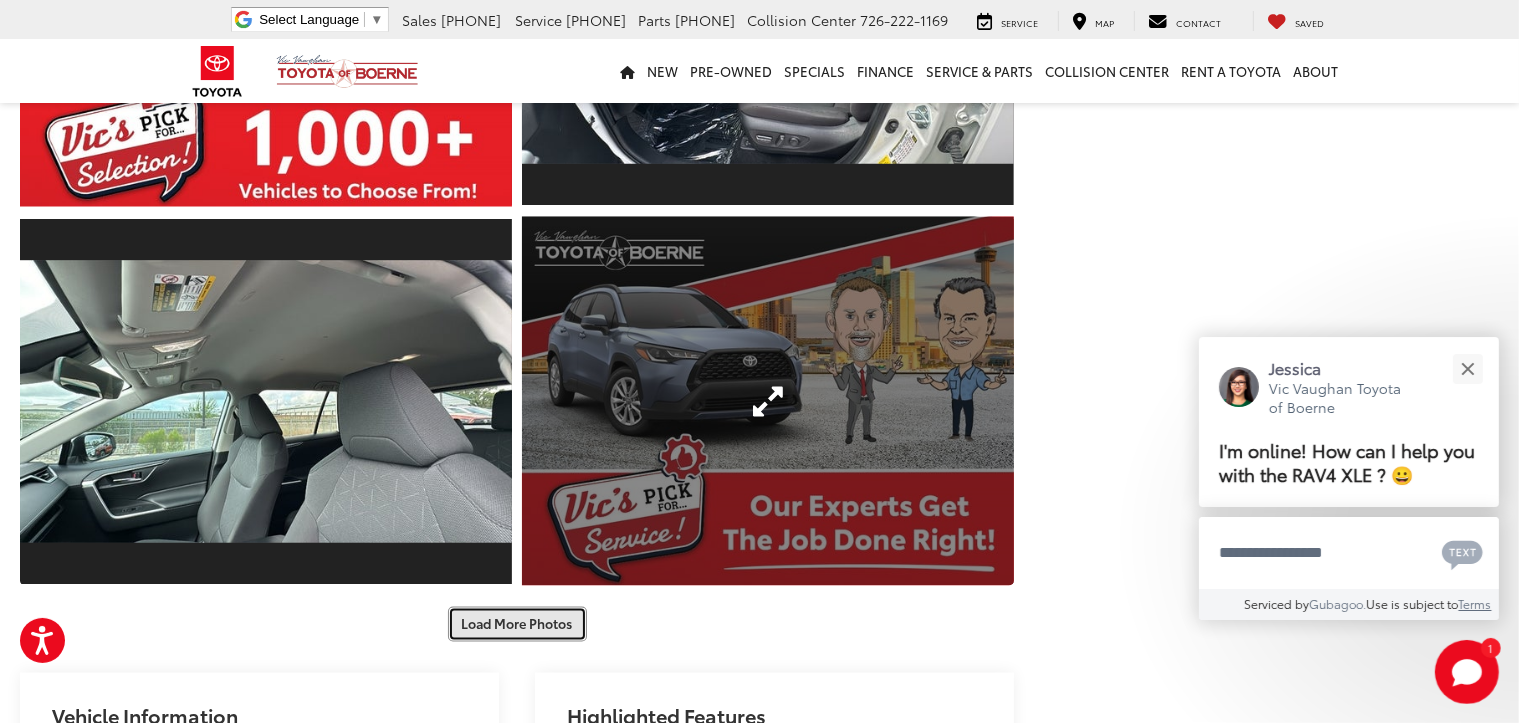 scroll, scrollTop: 3300, scrollLeft: 0, axis: vertical 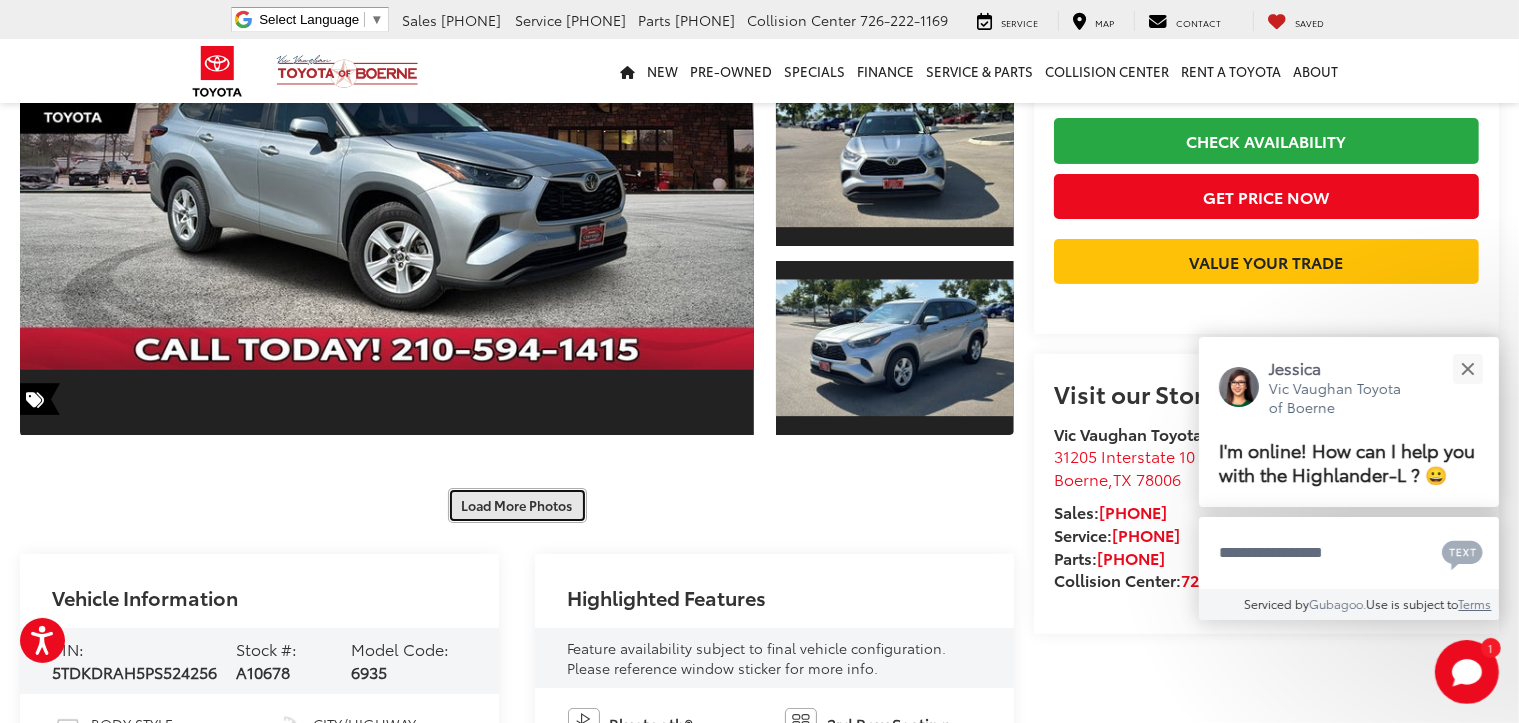 click on "Load More Photos" at bounding box center (517, 505) 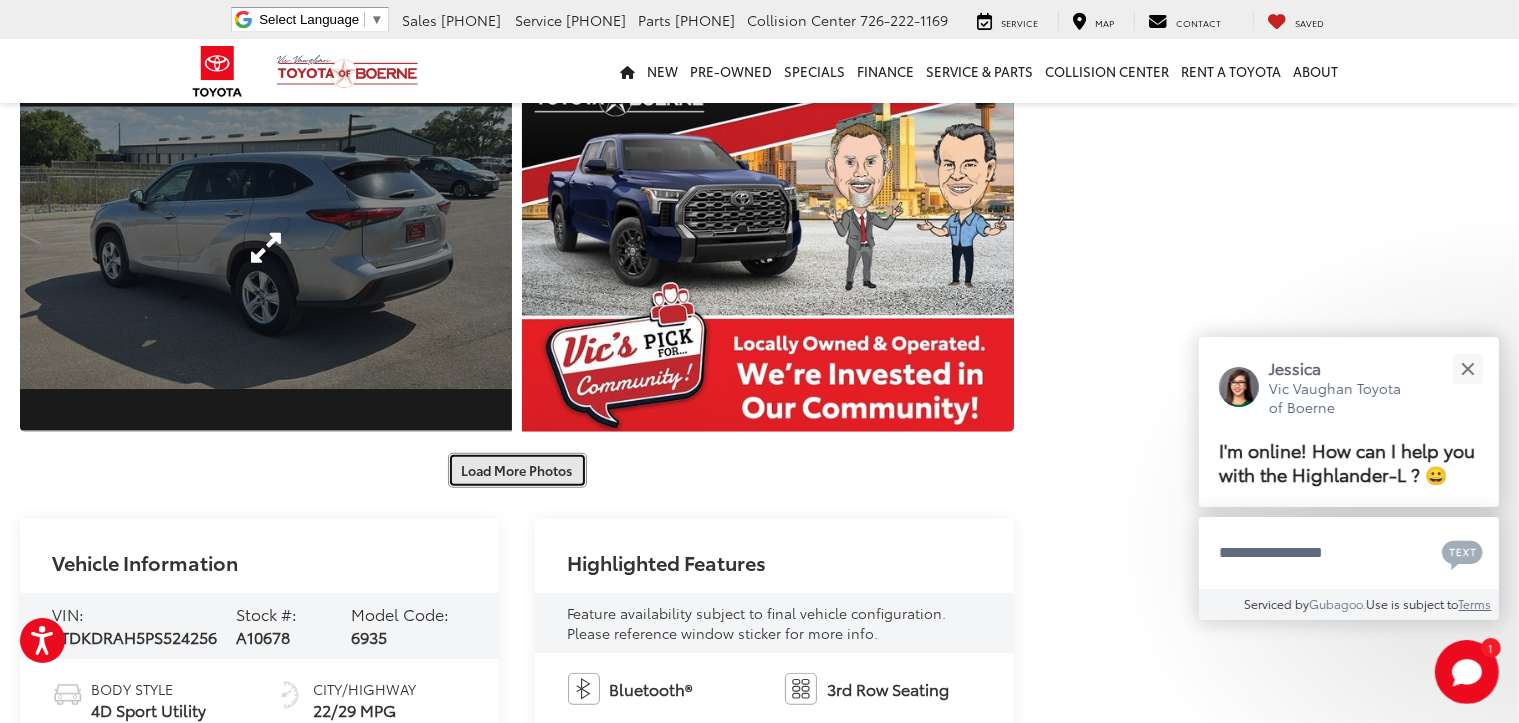scroll, scrollTop: 1100, scrollLeft: 0, axis: vertical 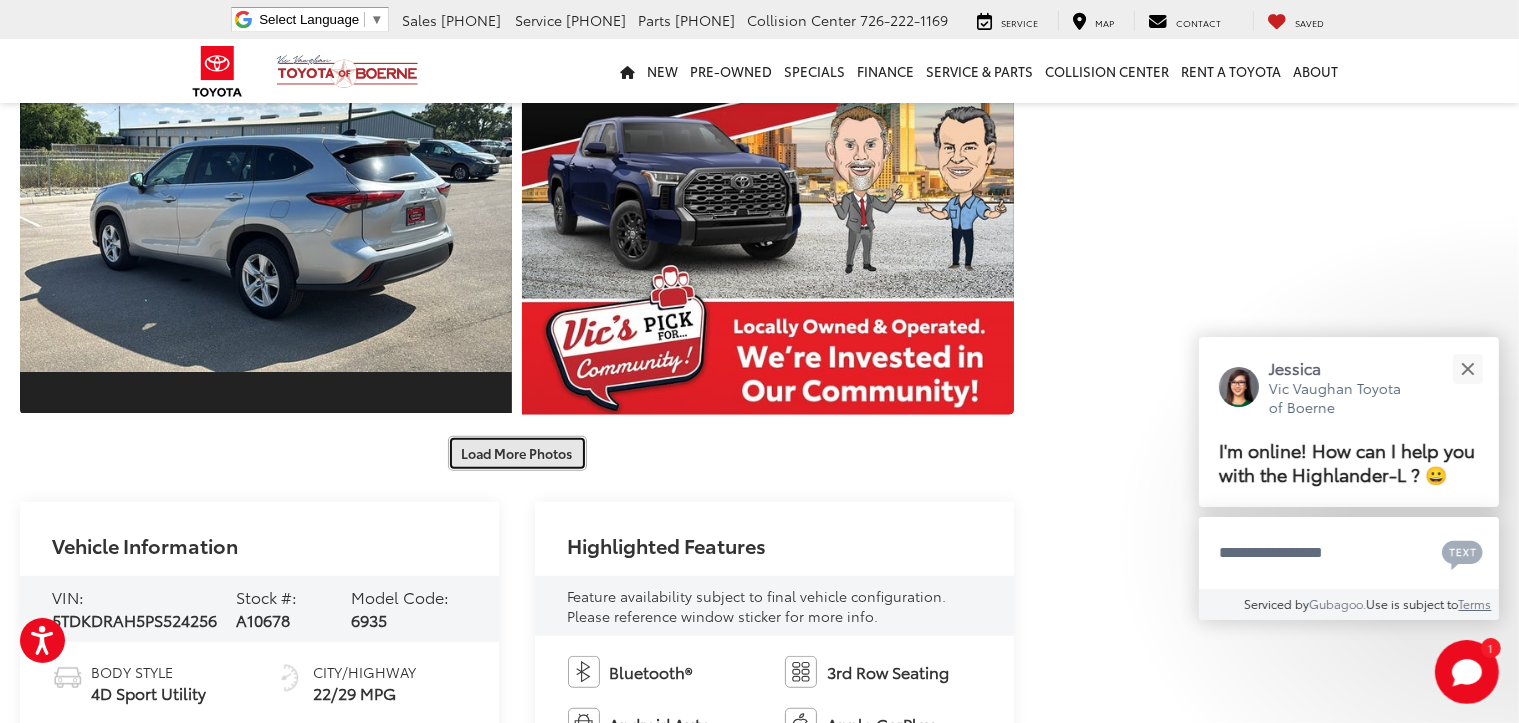 click on "Load More Photos" at bounding box center (517, 453) 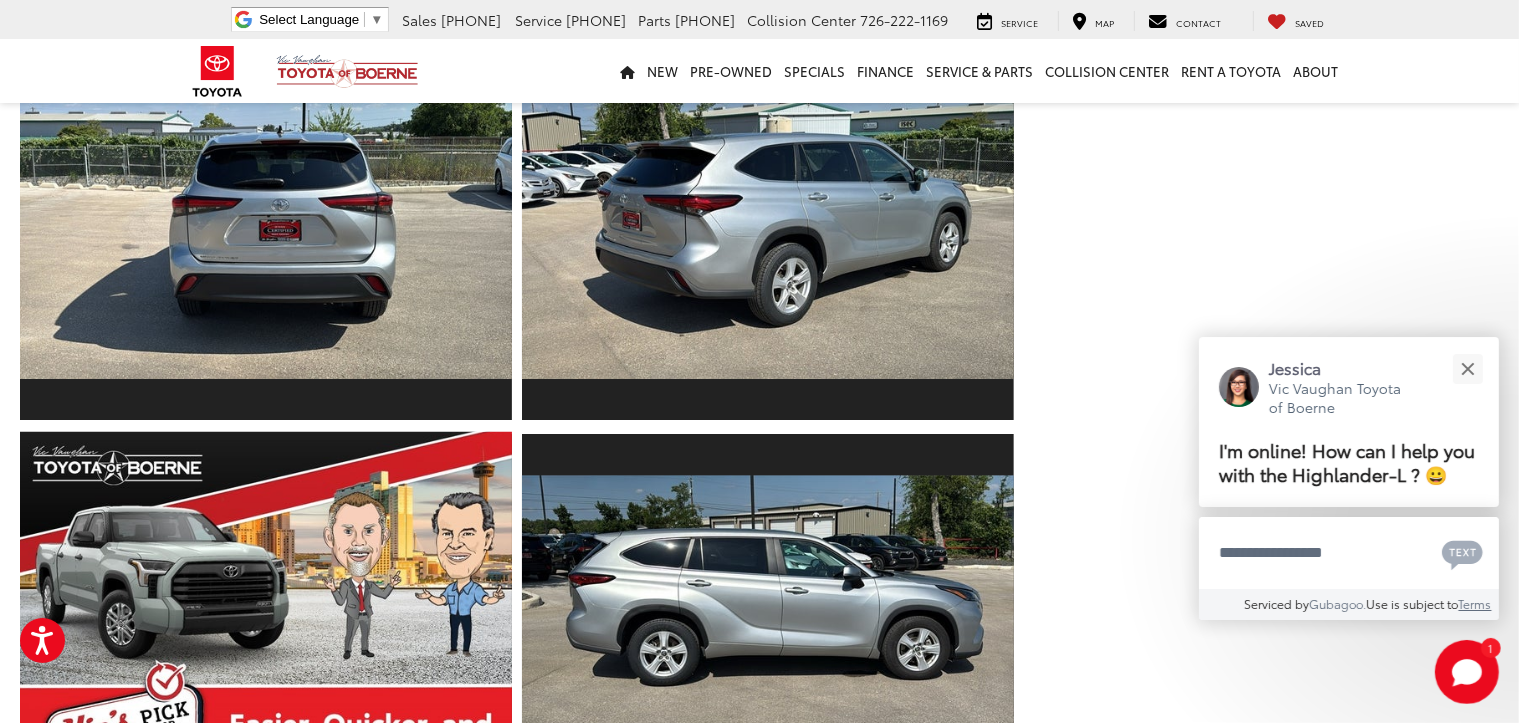 scroll, scrollTop: 1700, scrollLeft: 0, axis: vertical 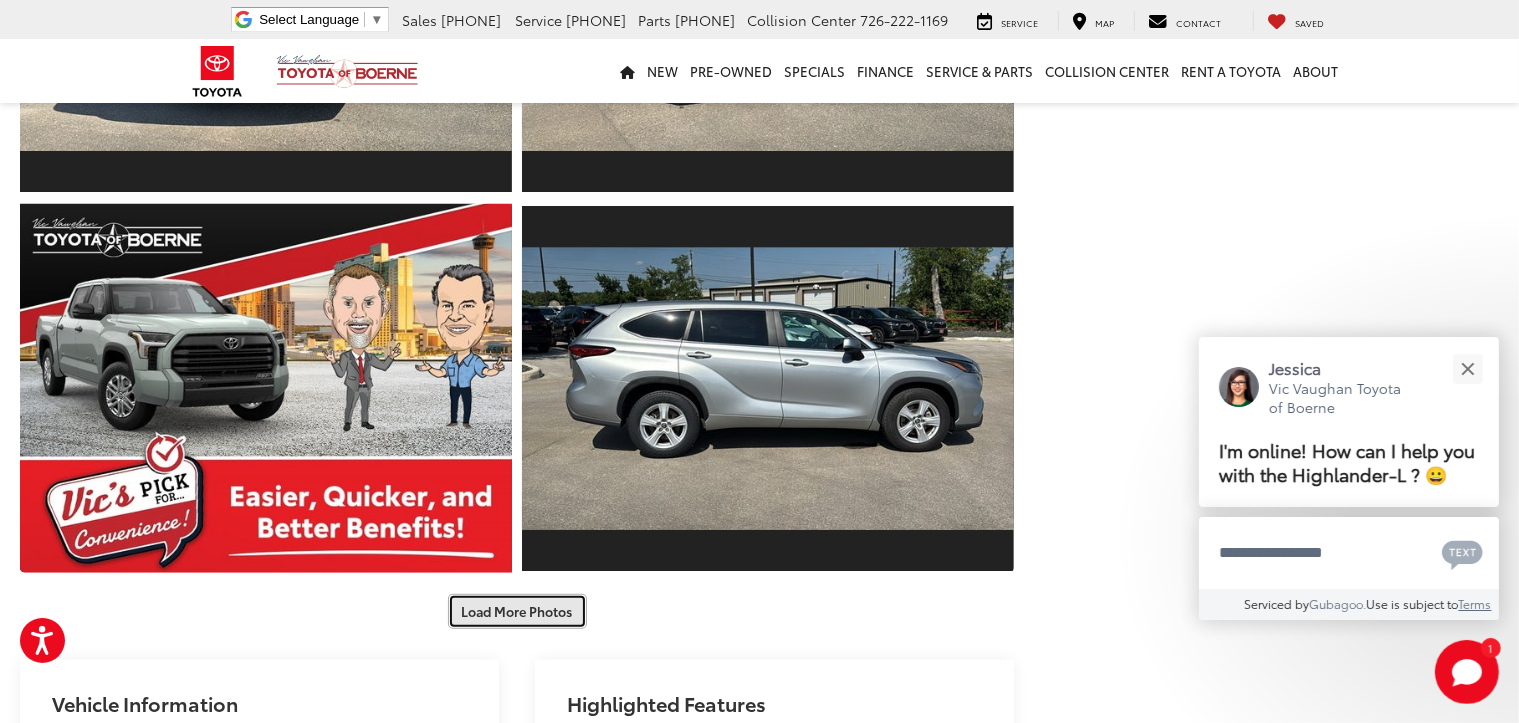 click on "Load More Photos" at bounding box center [517, 611] 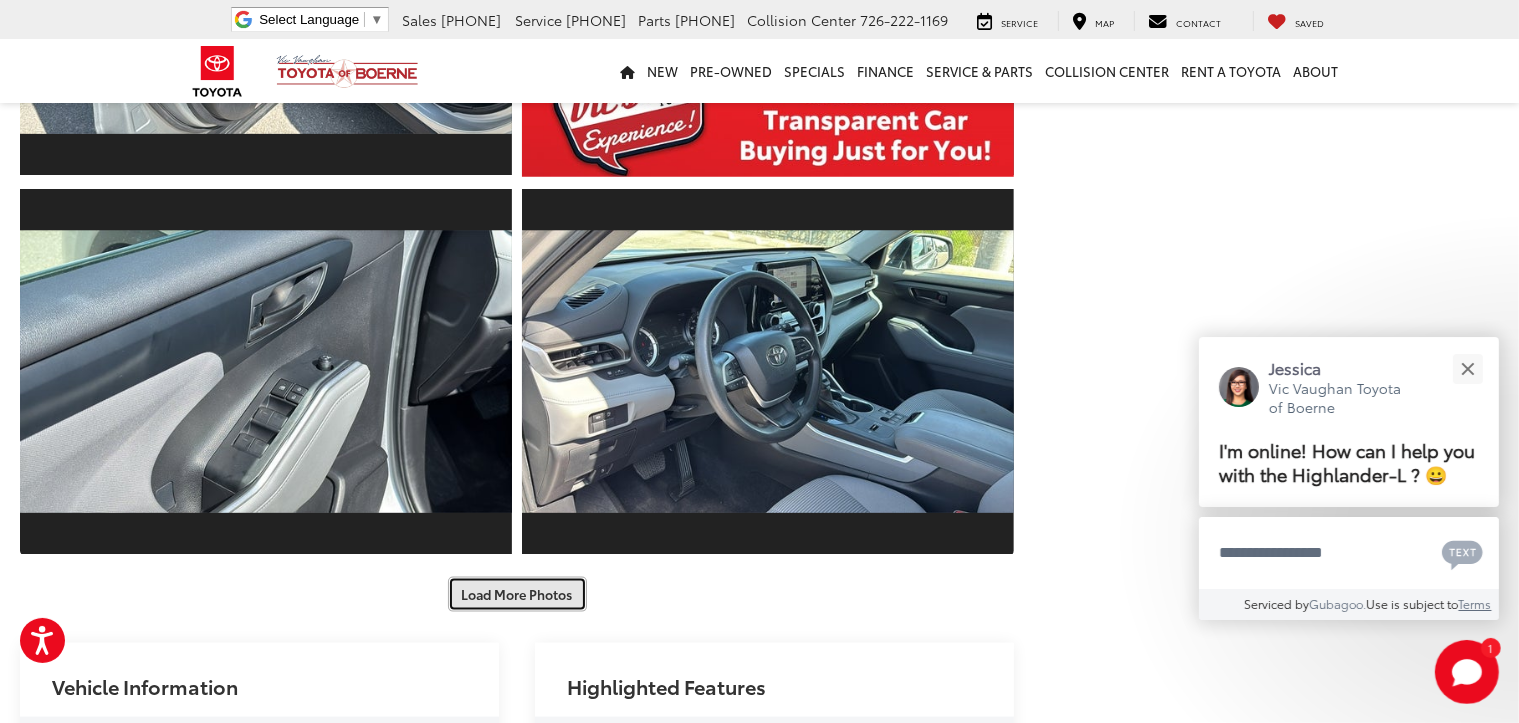 scroll, scrollTop: 2500, scrollLeft: 0, axis: vertical 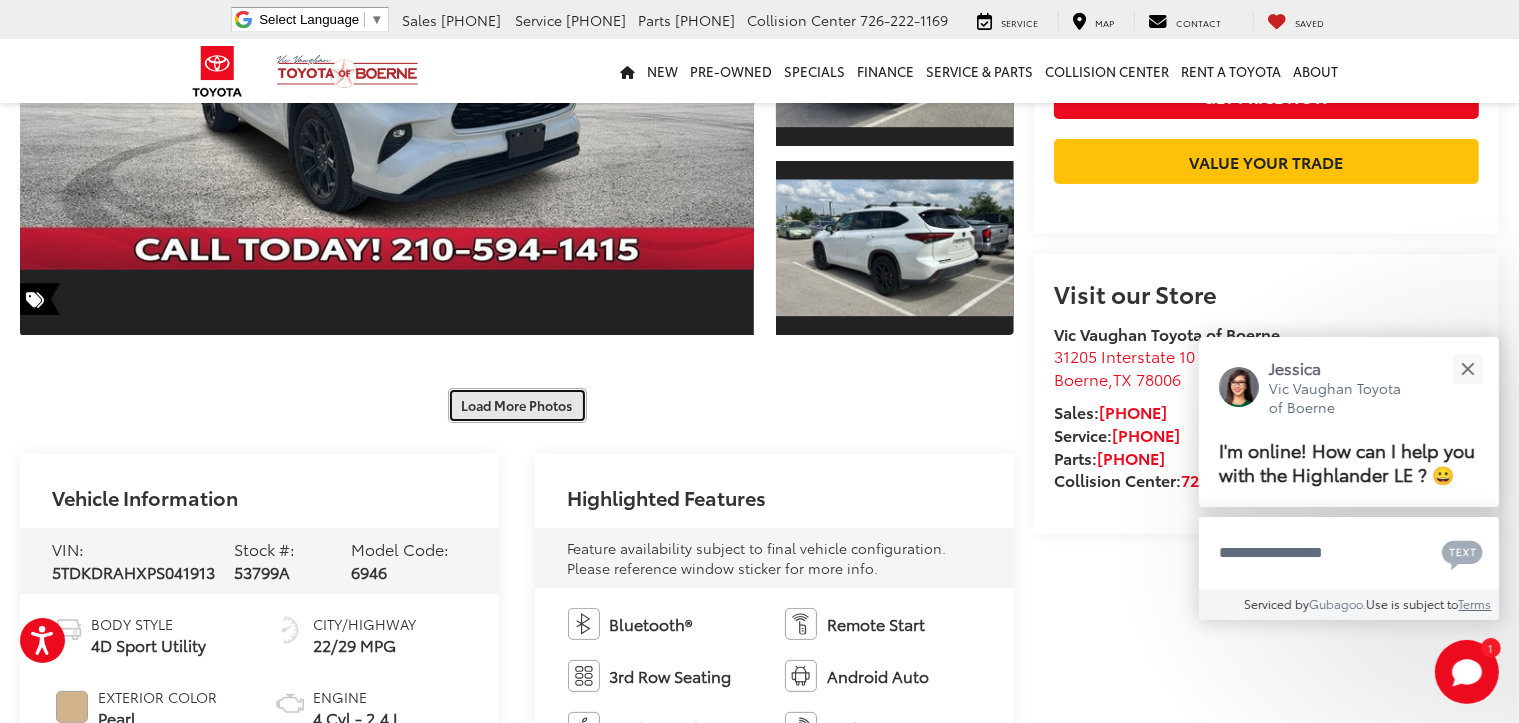click on "Load More Photos" at bounding box center (517, 405) 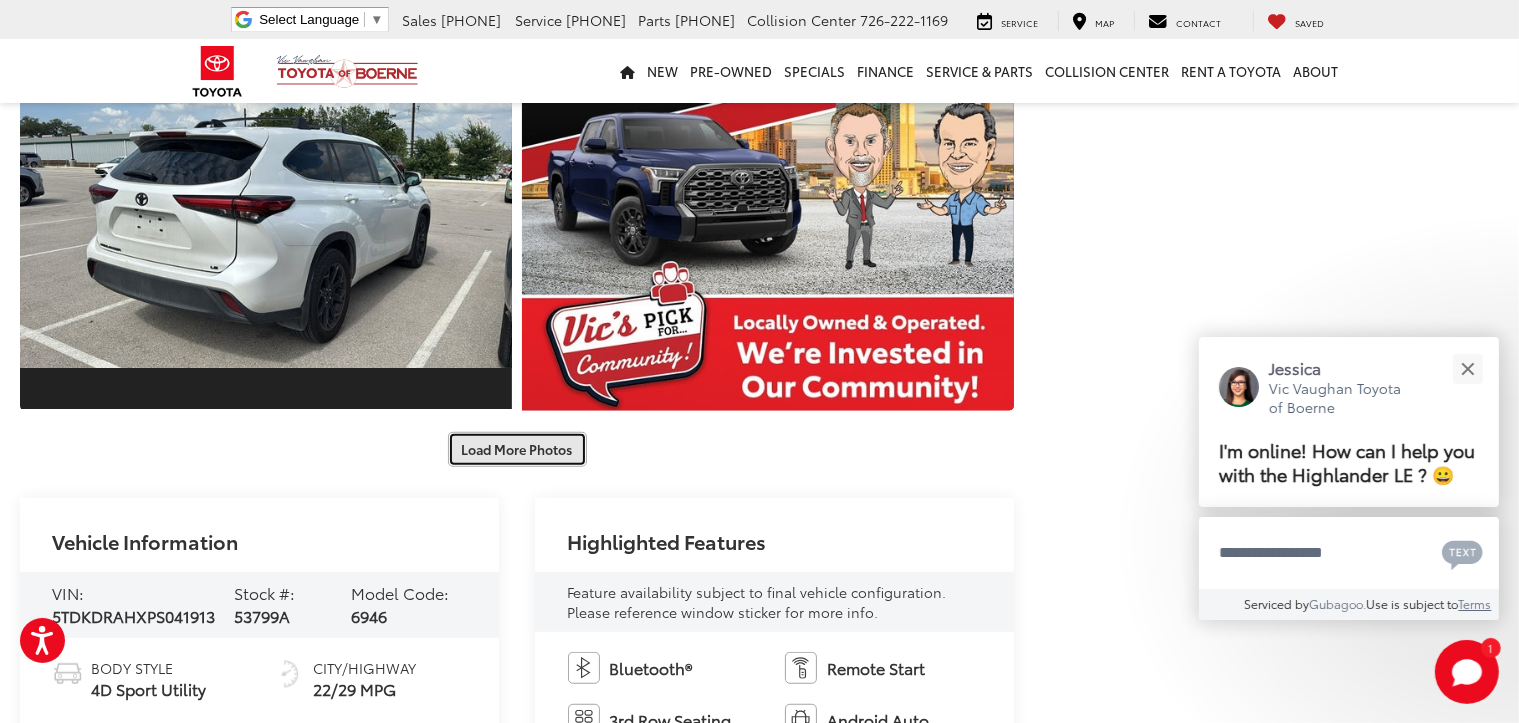 scroll, scrollTop: 1200, scrollLeft: 0, axis: vertical 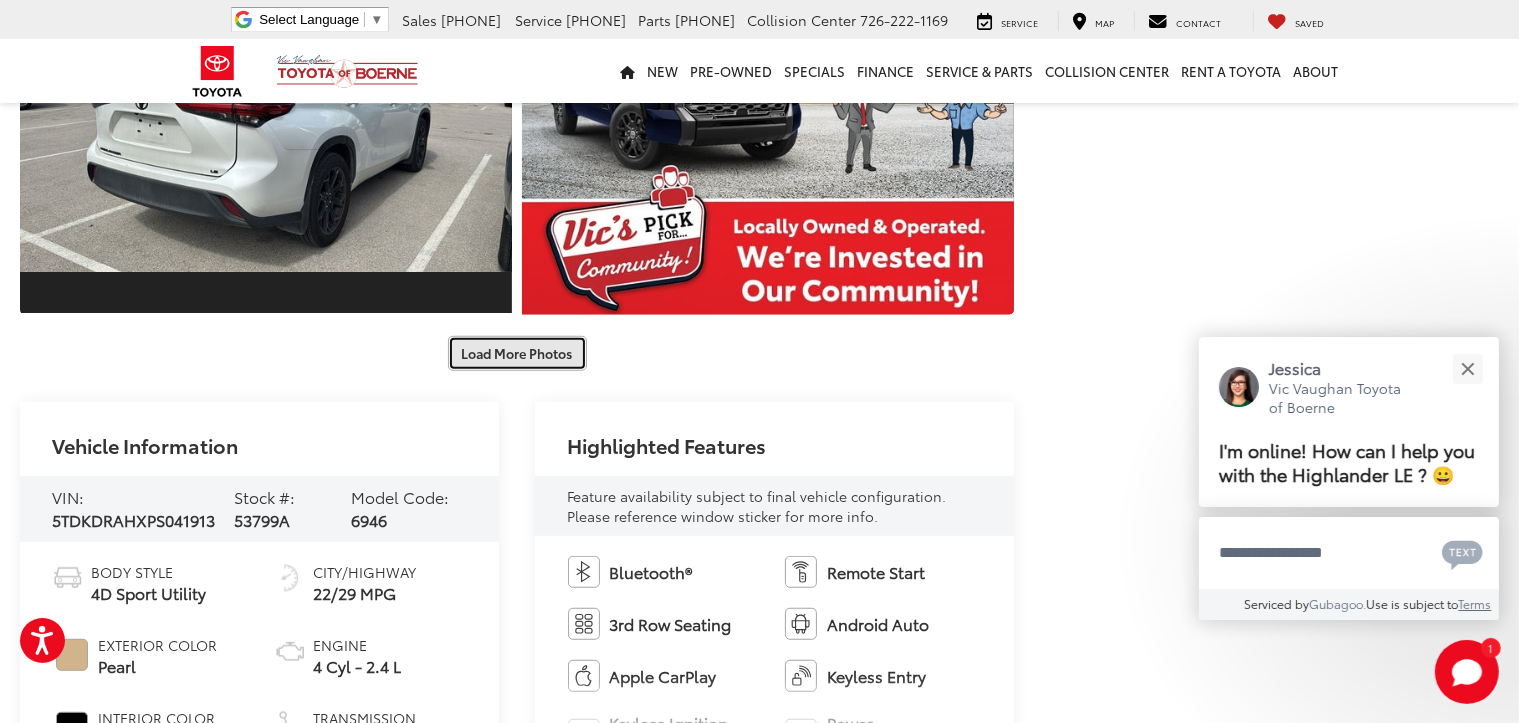 click on "Load More Photos" at bounding box center (517, 353) 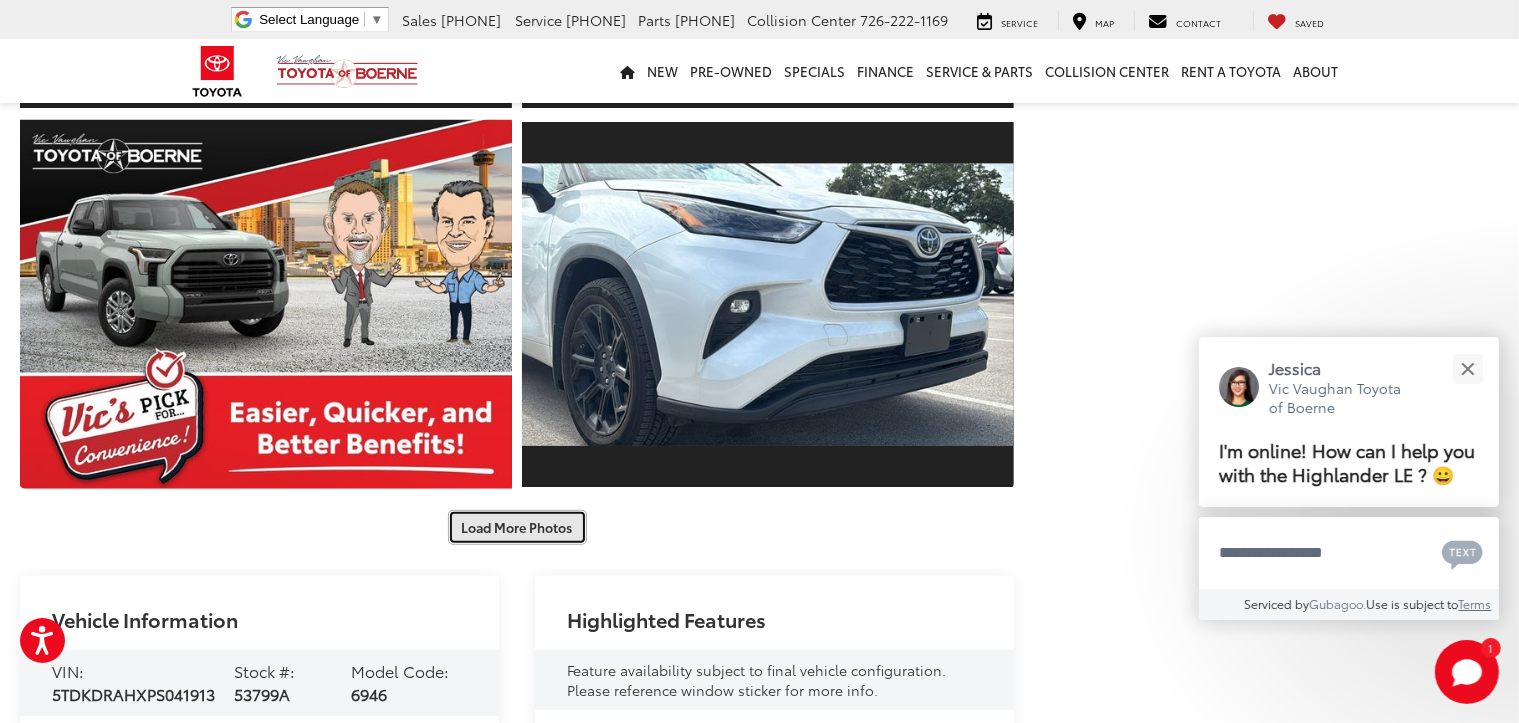 scroll, scrollTop: 1800, scrollLeft: 0, axis: vertical 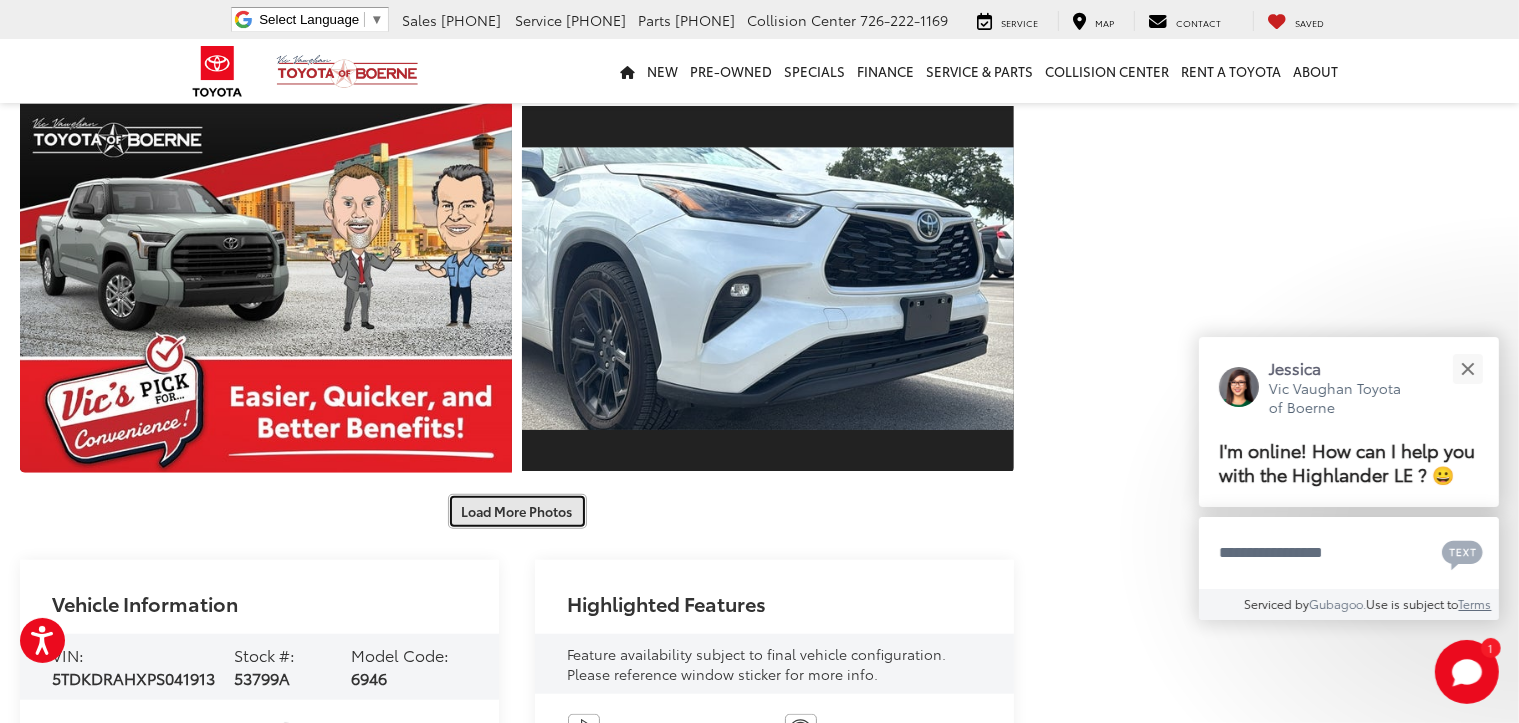 click on "Load More Photos" at bounding box center (517, 511) 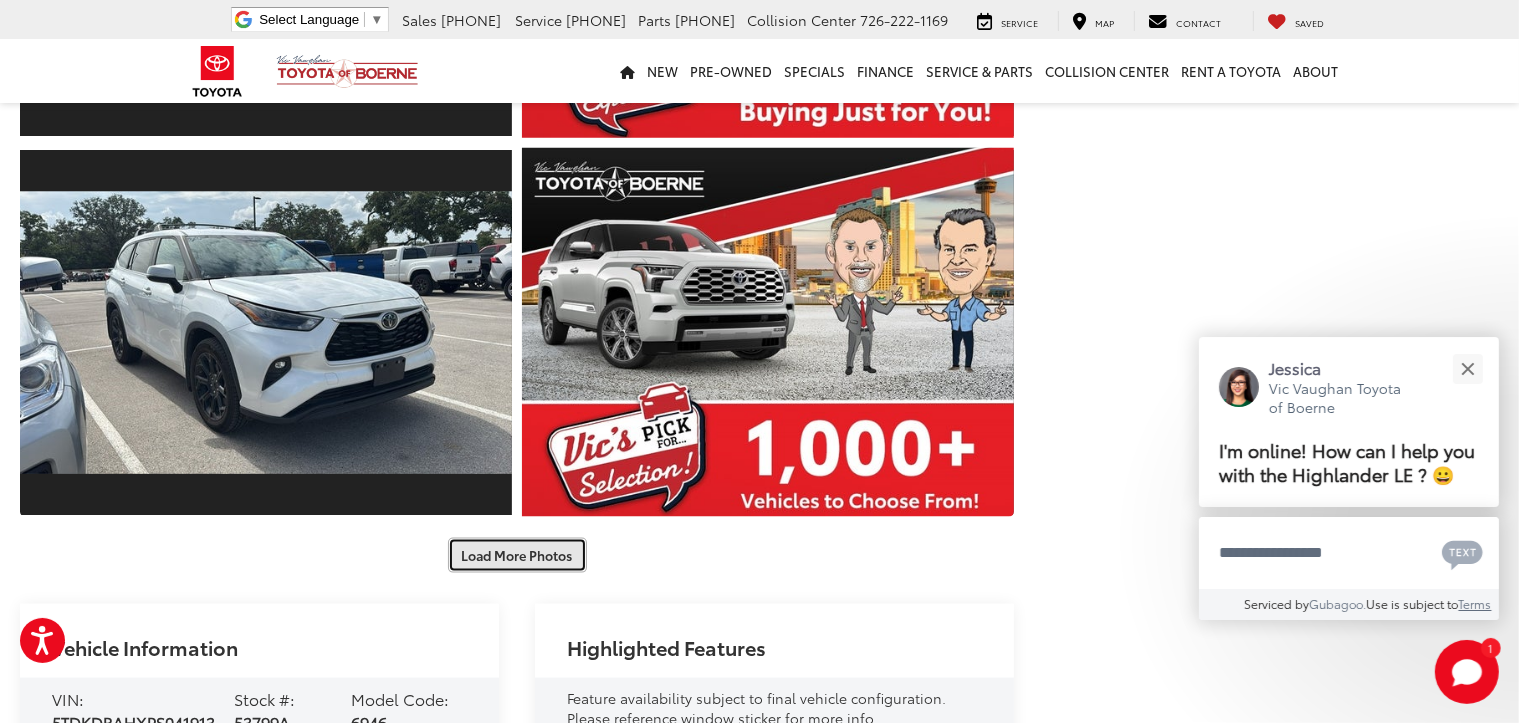 scroll, scrollTop: 2600, scrollLeft: 0, axis: vertical 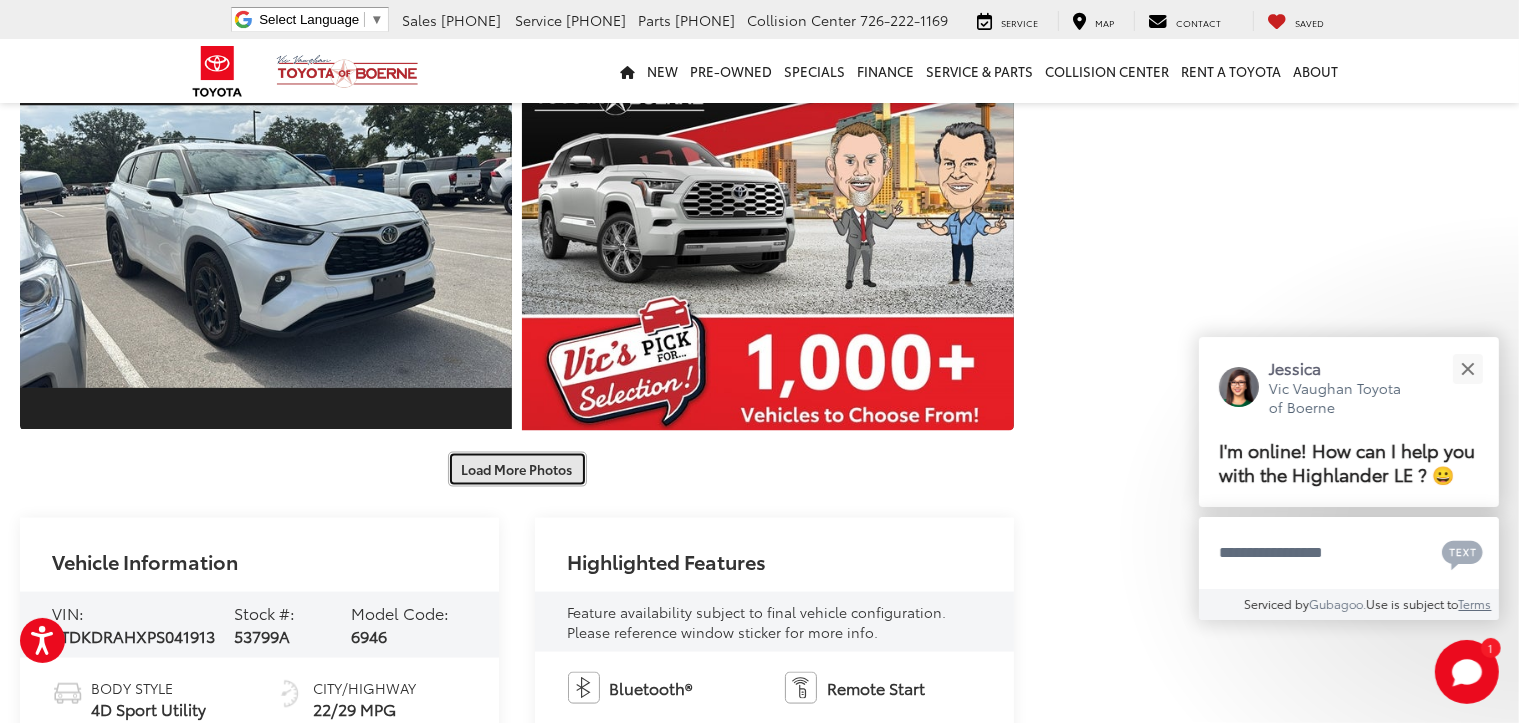 click on "Load More Photos" at bounding box center [517, 469] 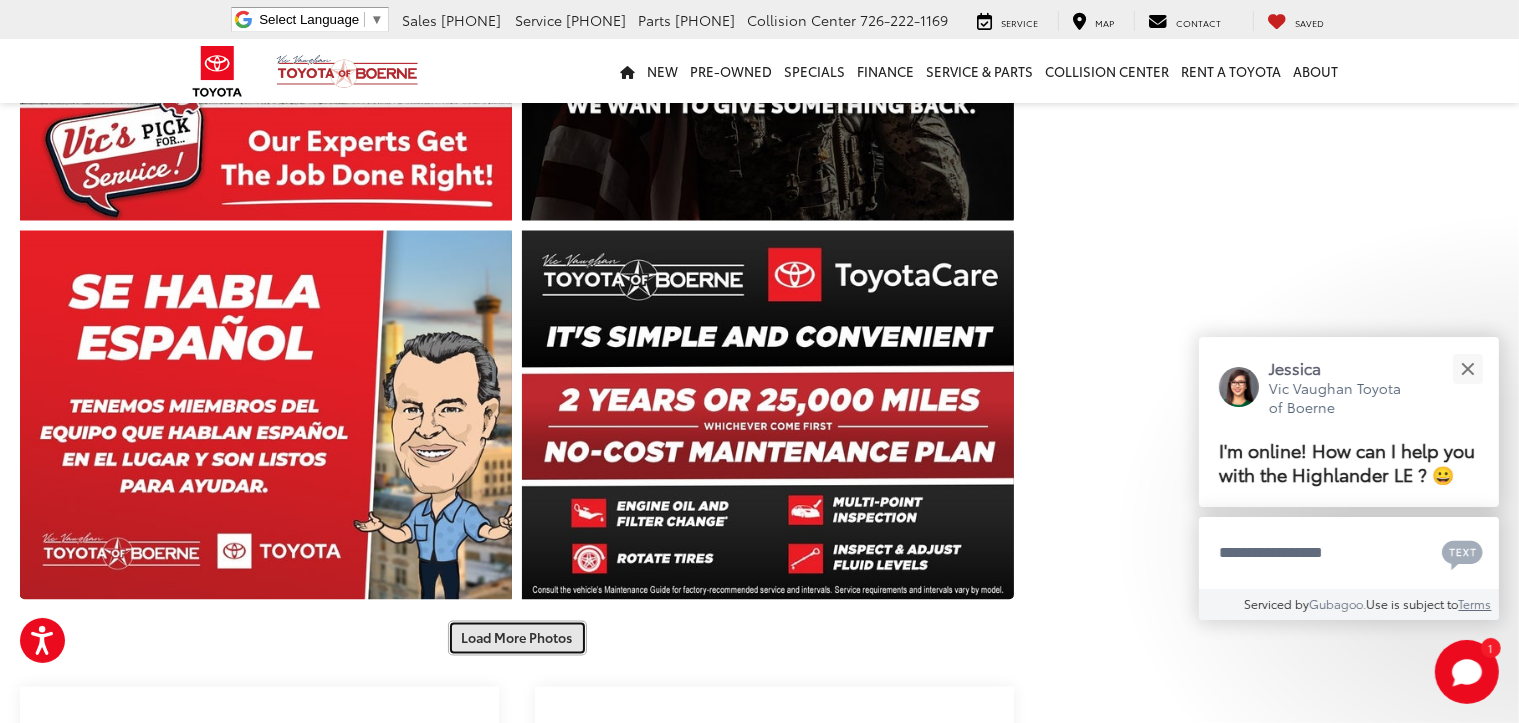 scroll, scrollTop: 3200, scrollLeft: 0, axis: vertical 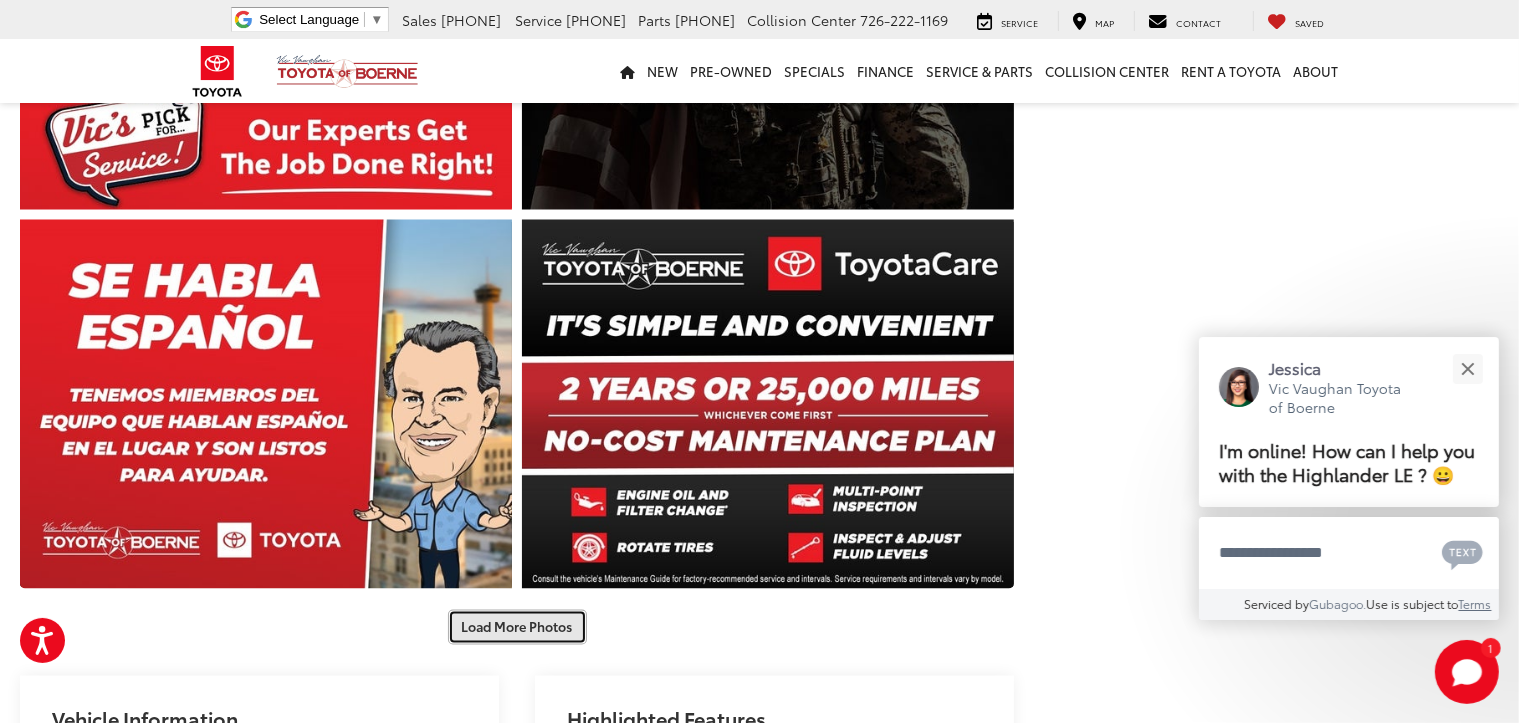 click on "Load More Photos" at bounding box center [517, 627] 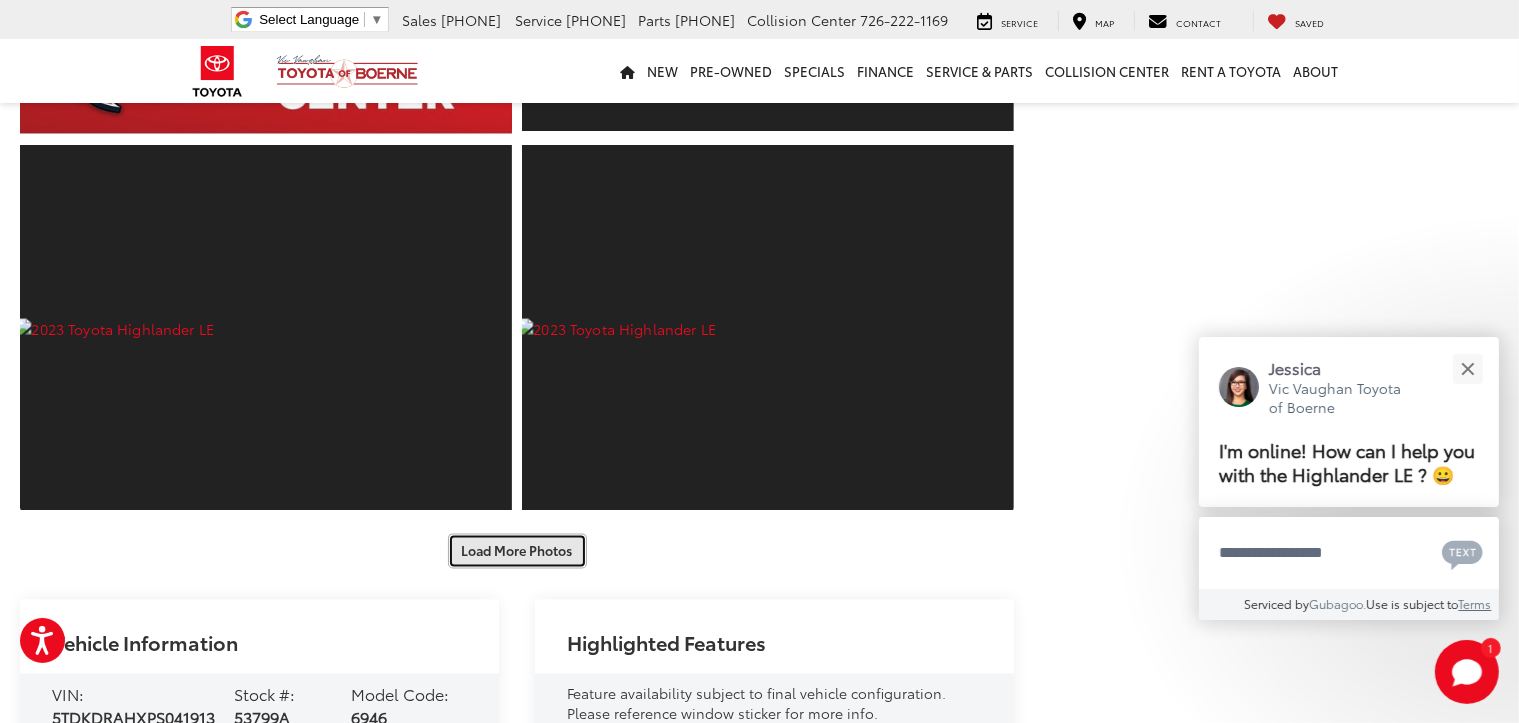 scroll, scrollTop: 4000, scrollLeft: 0, axis: vertical 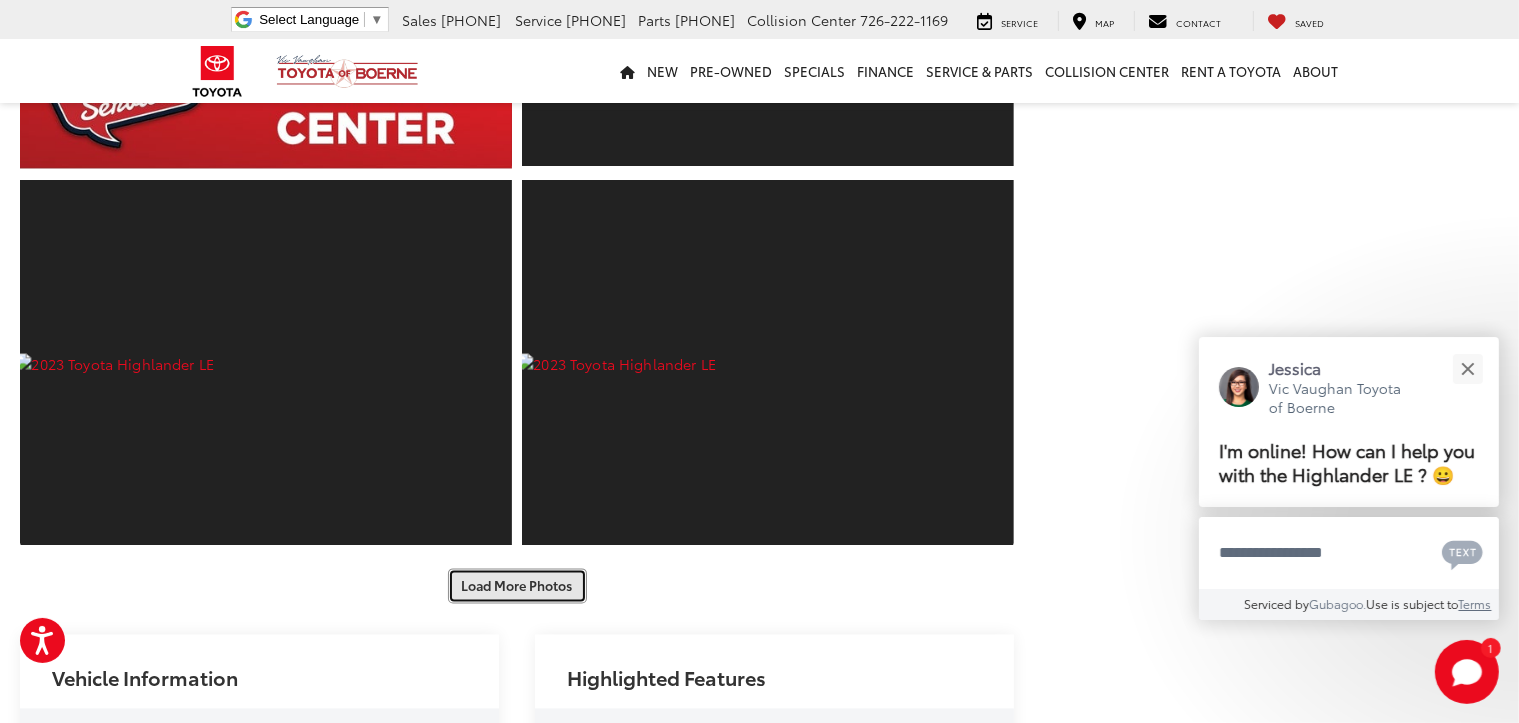 click on "Load More Photos" at bounding box center (517, 585) 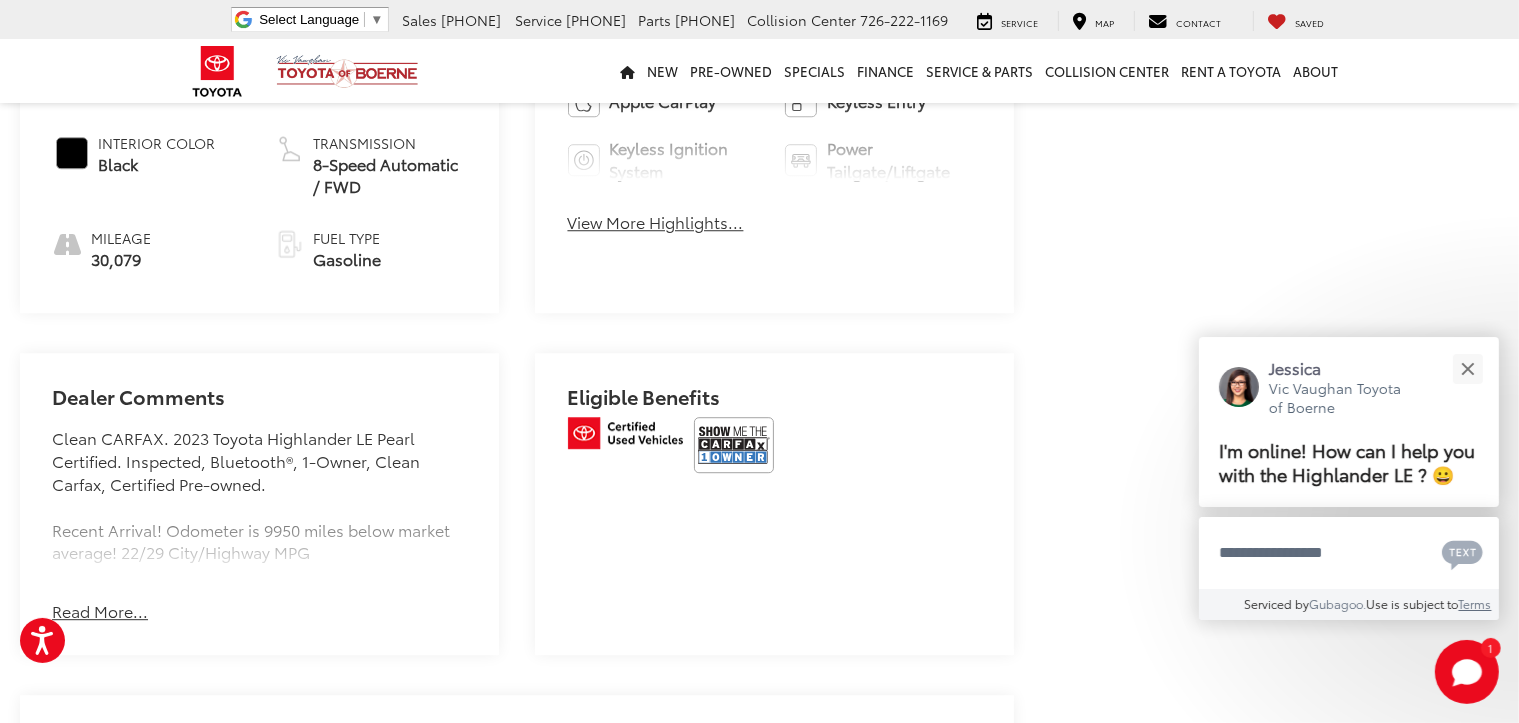scroll, scrollTop: 5500, scrollLeft: 0, axis: vertical 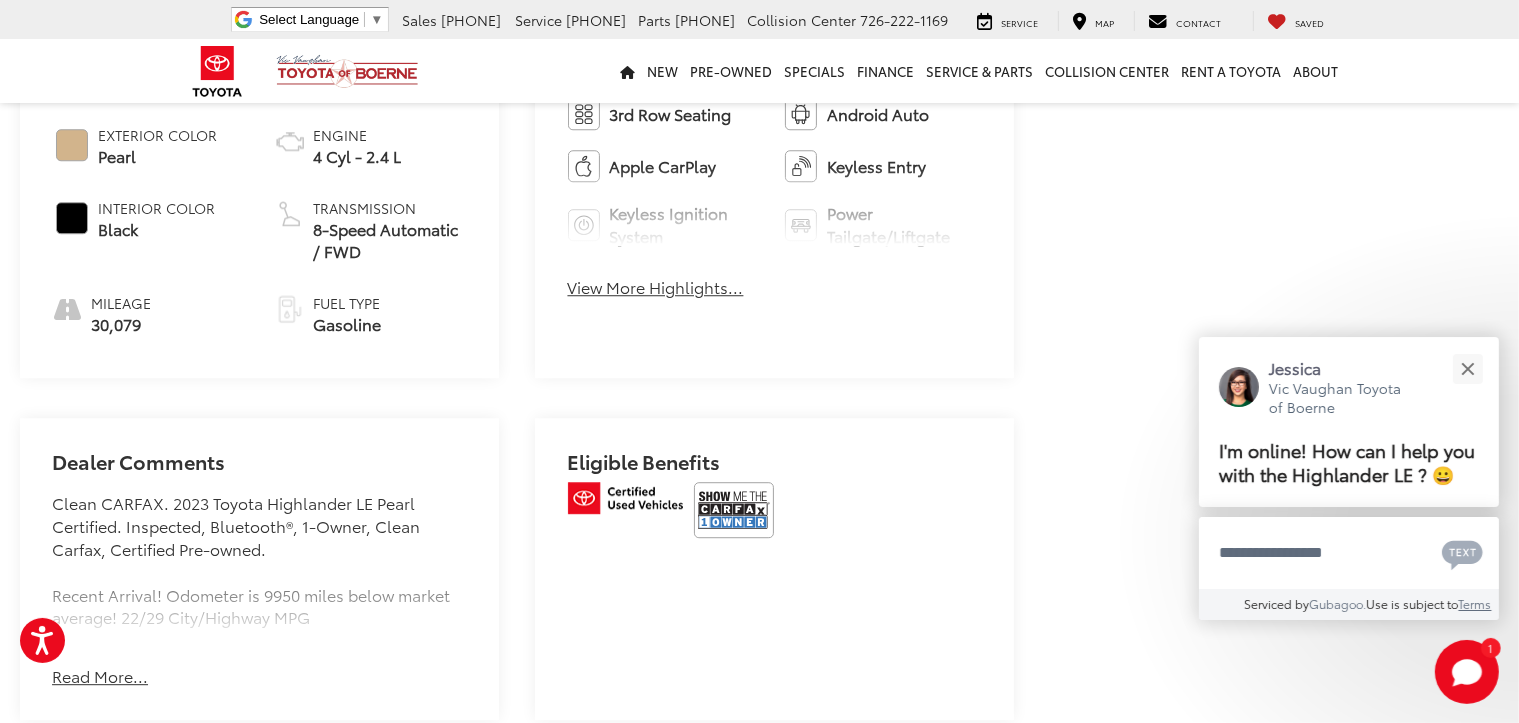 click on "Read More..." at bounding box center [100, 676] 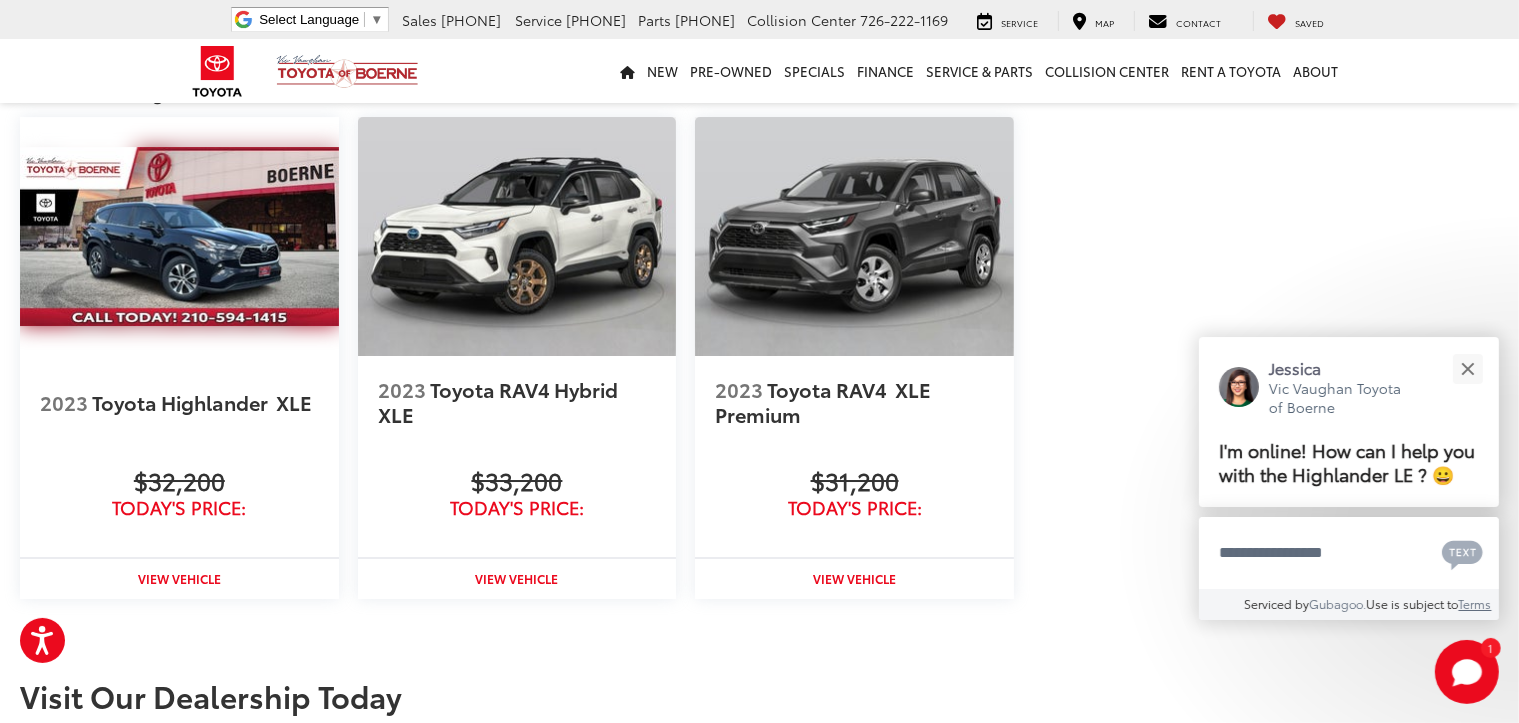 scroll, scrollTop: 7000, scrollLeft: 0, axis: vertical 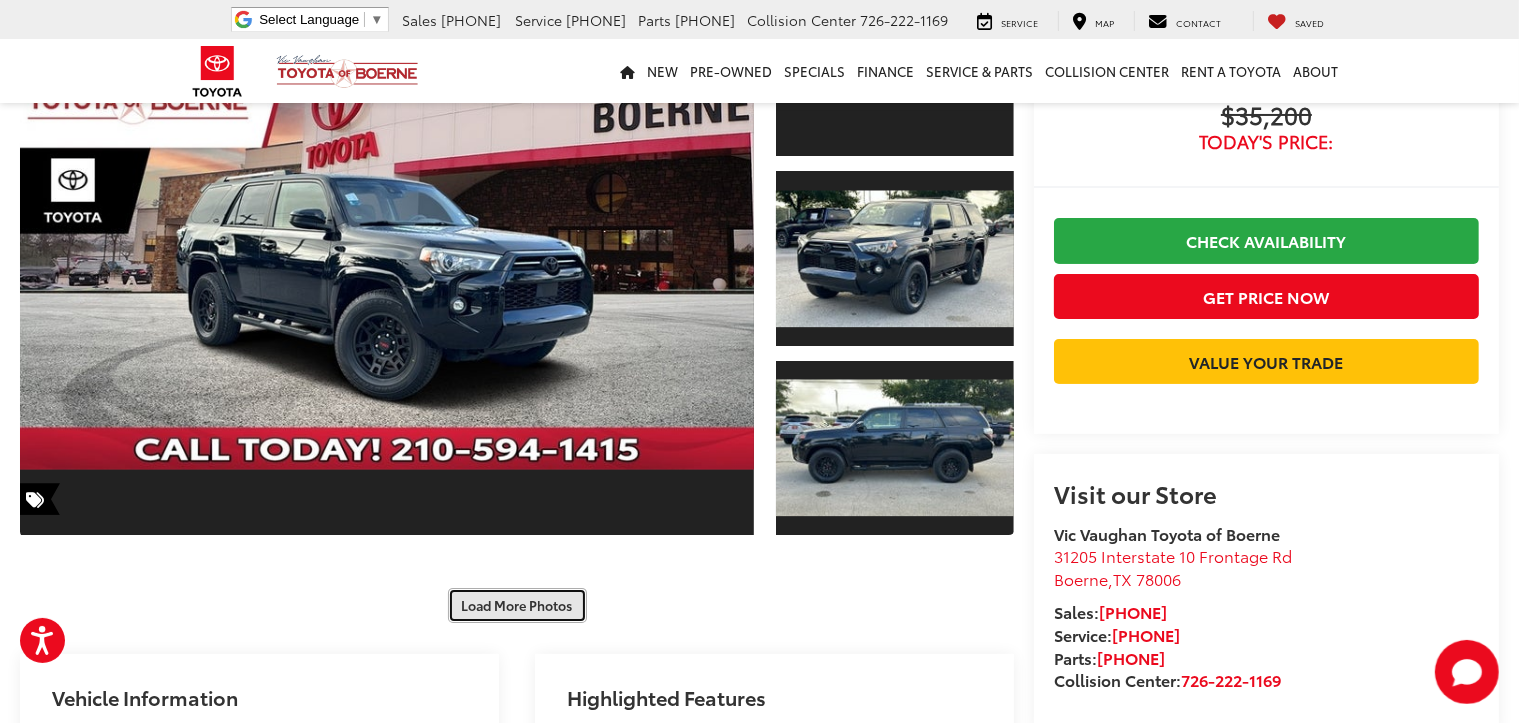 click on "Load More Photos" at bounding box center (517, 605) 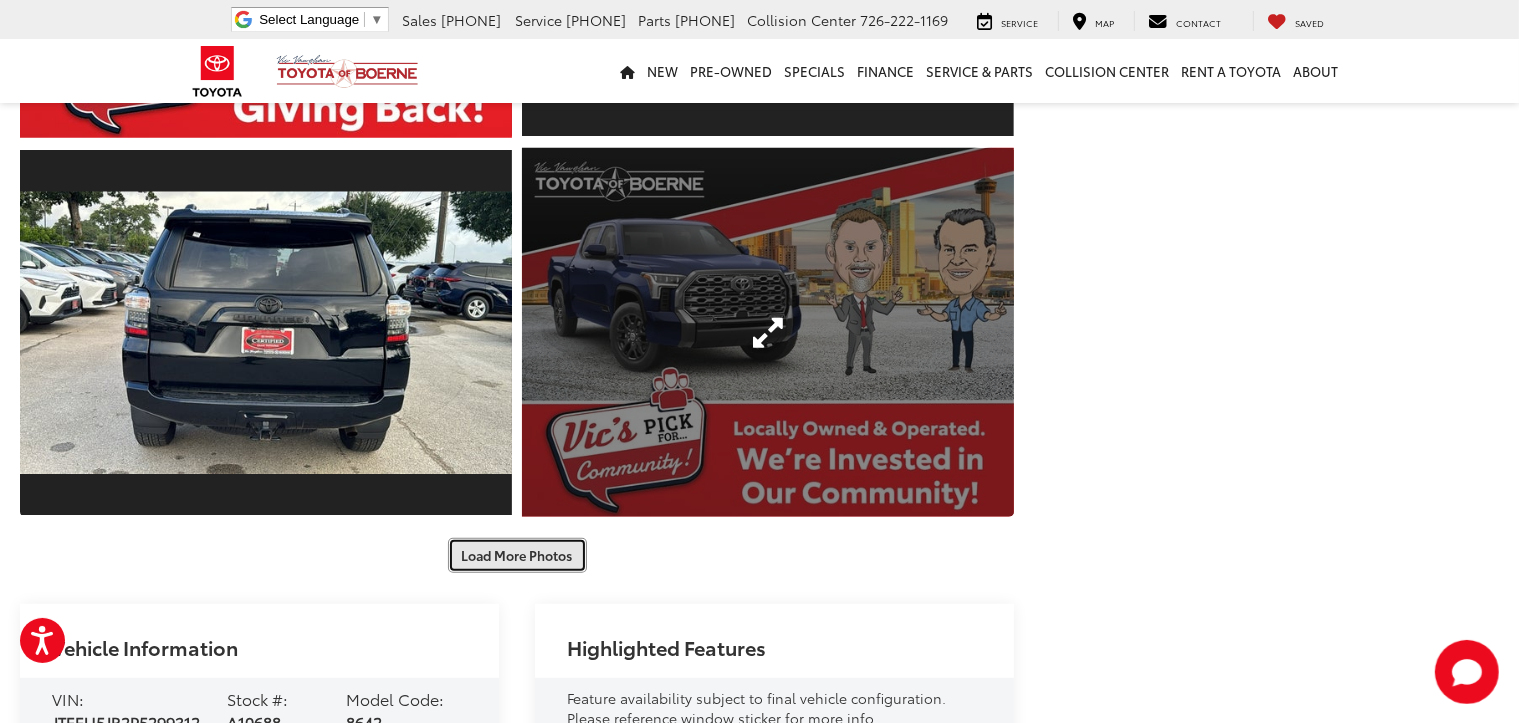 scroll, scrollTop: 1000, scrollLeft: 0, axis: vertical 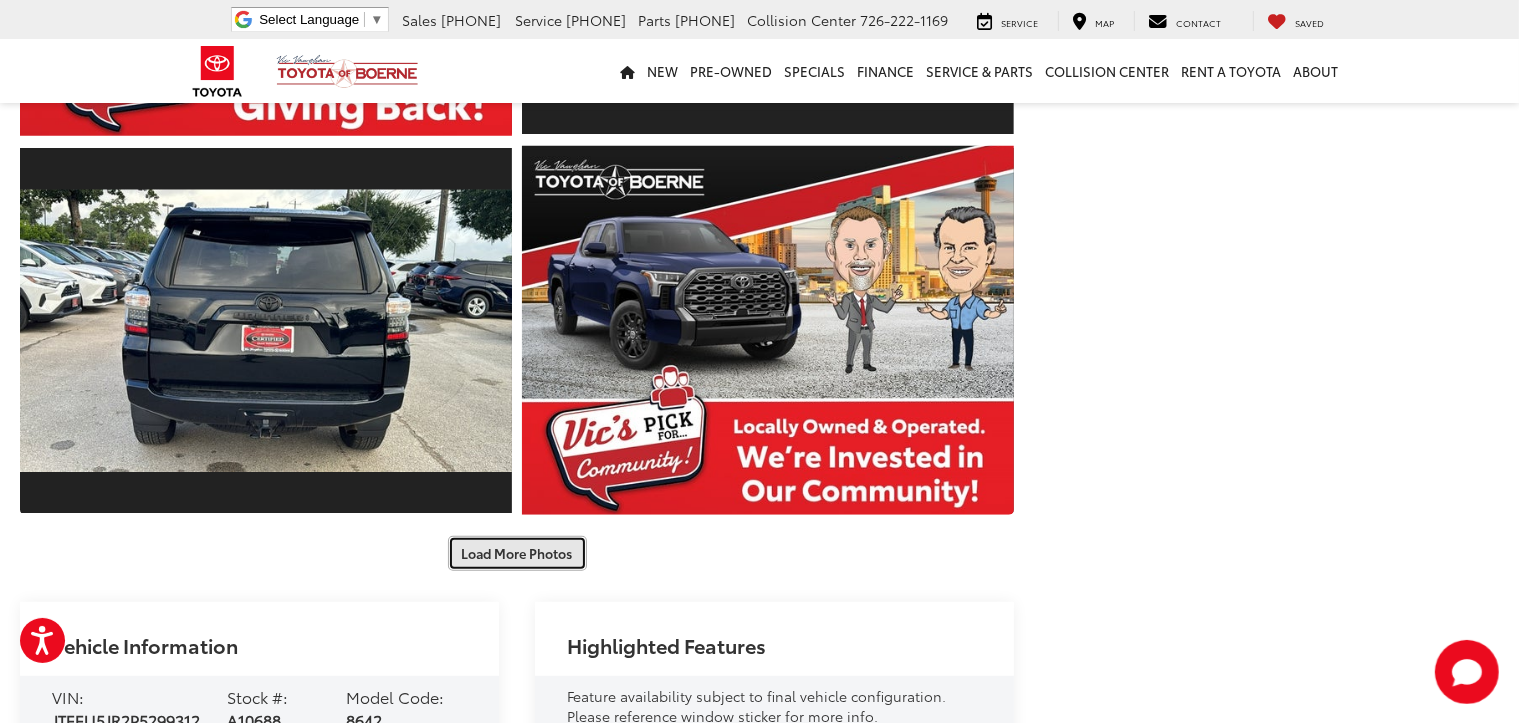 click on "Load More Photos" at bounding box center [517, 553] 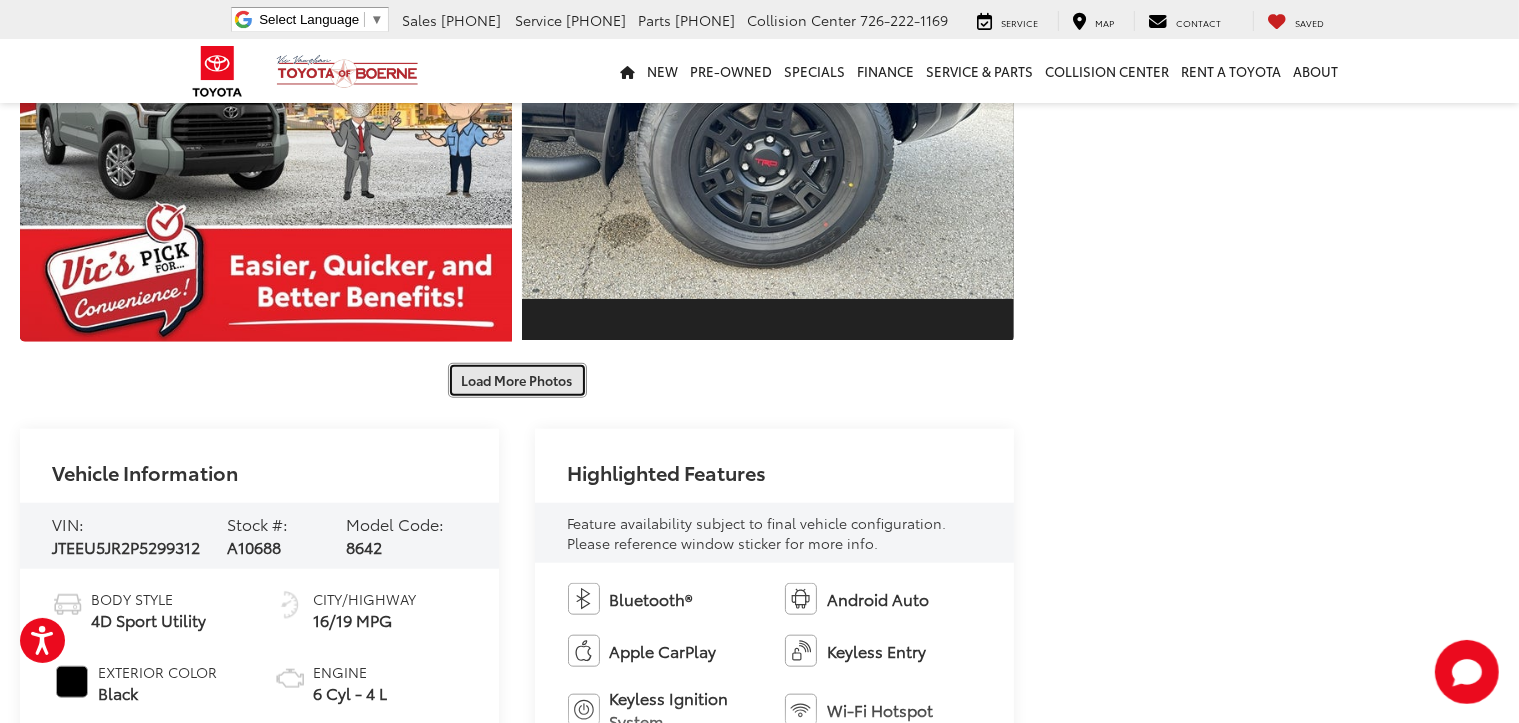 scroll, scrollTop: 1800, scrollLeft: 0, axis: vertical 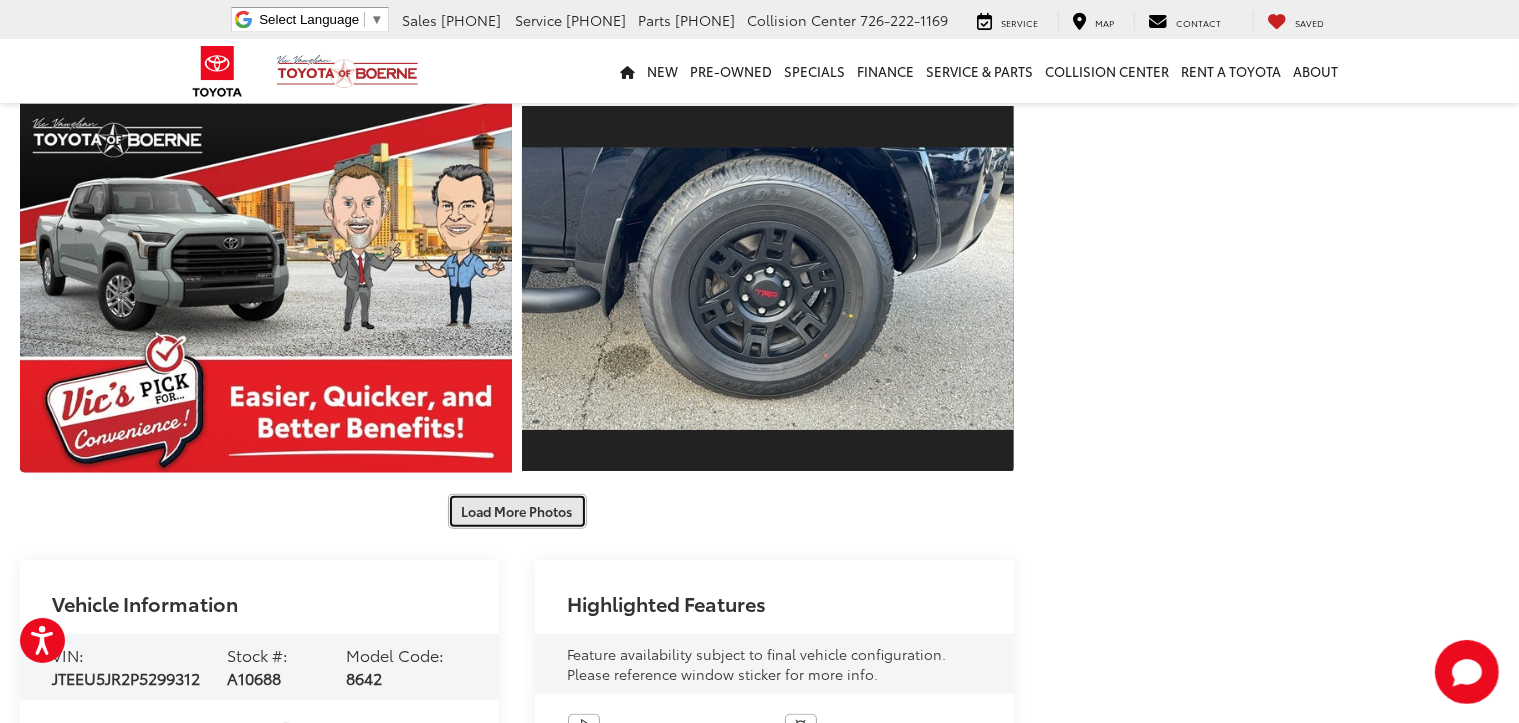 click on "Load More Photos" at bounding box center (517, 511) 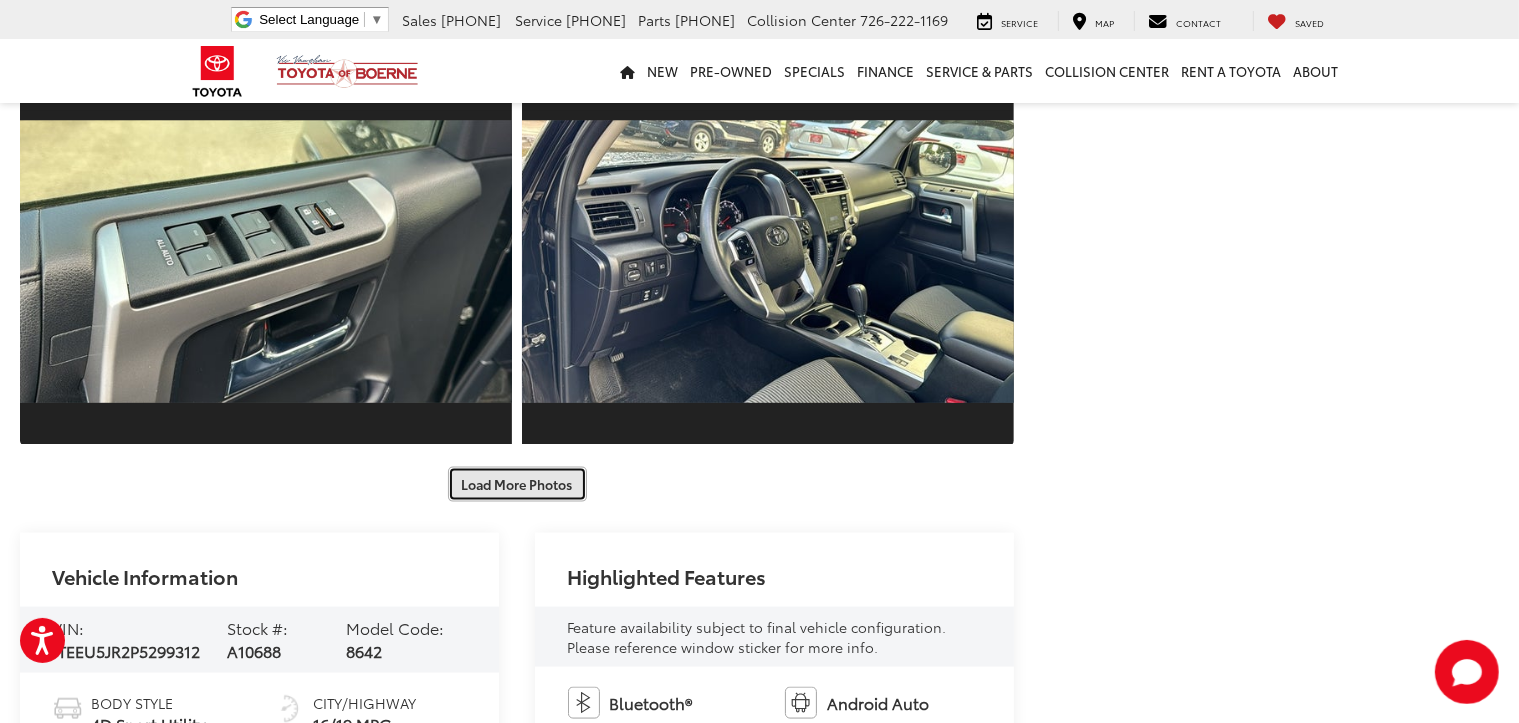 scroll, scrollTop: 2900, scrollLeft: 0, axis: vertical 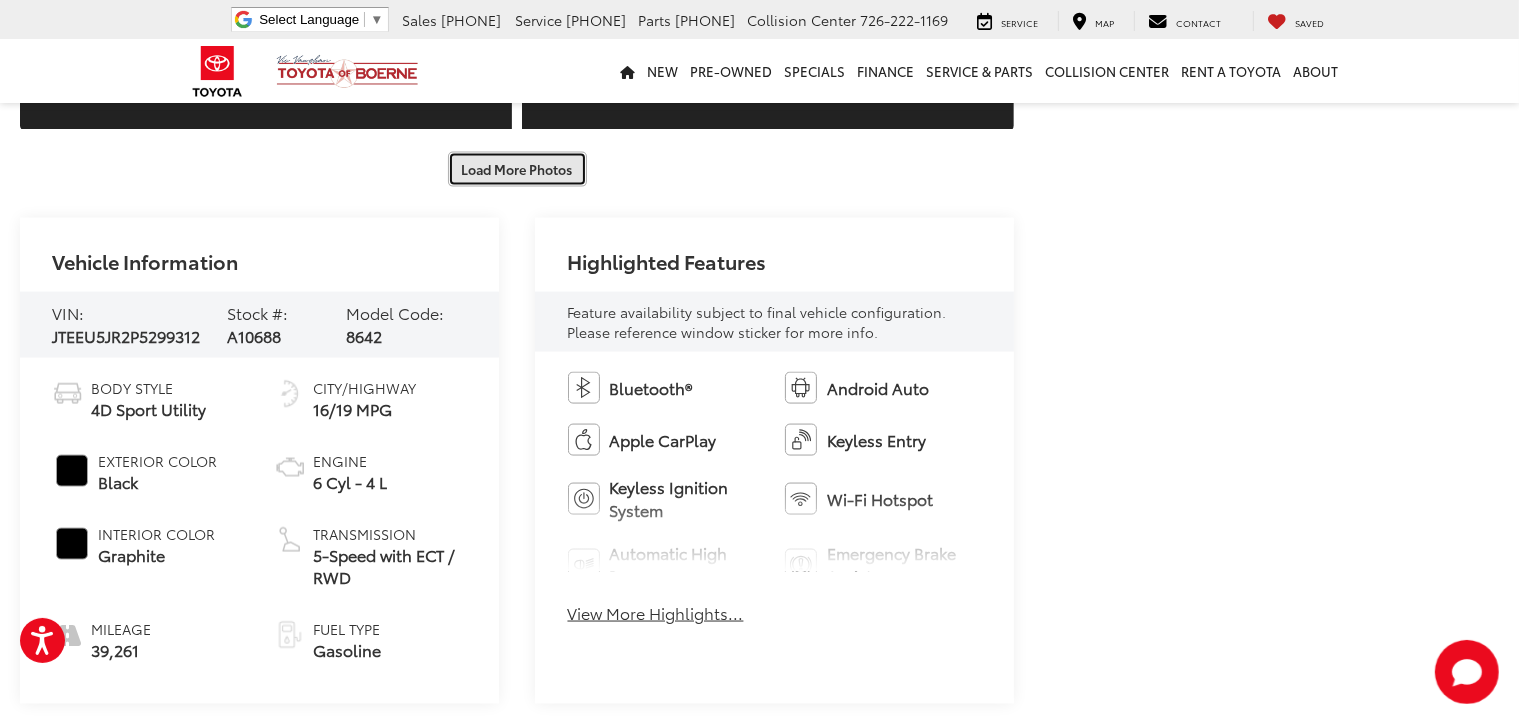 click on "Load More Photos" at bounding box center [517, 169] 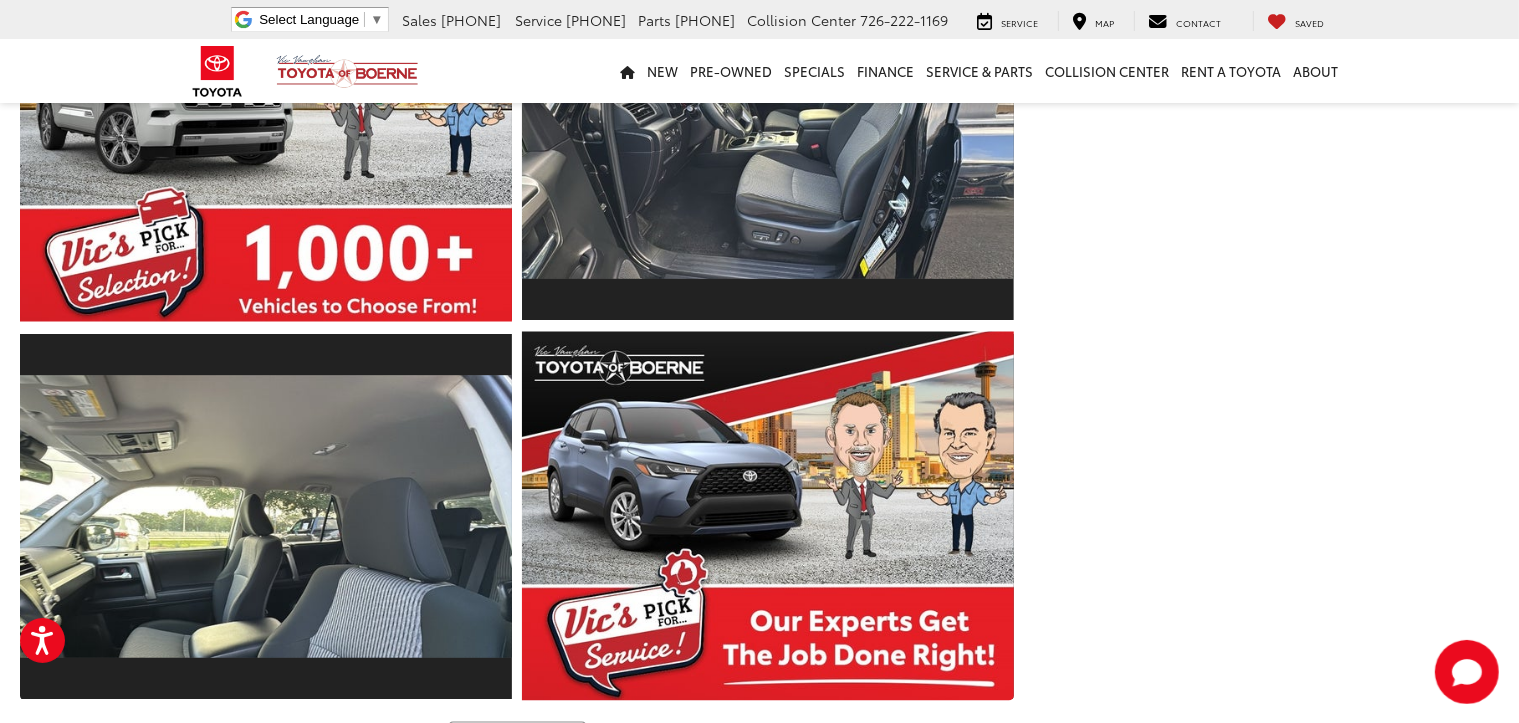 scroll, scrollTop: 3200, scrollLeft: 0, axis: vertical 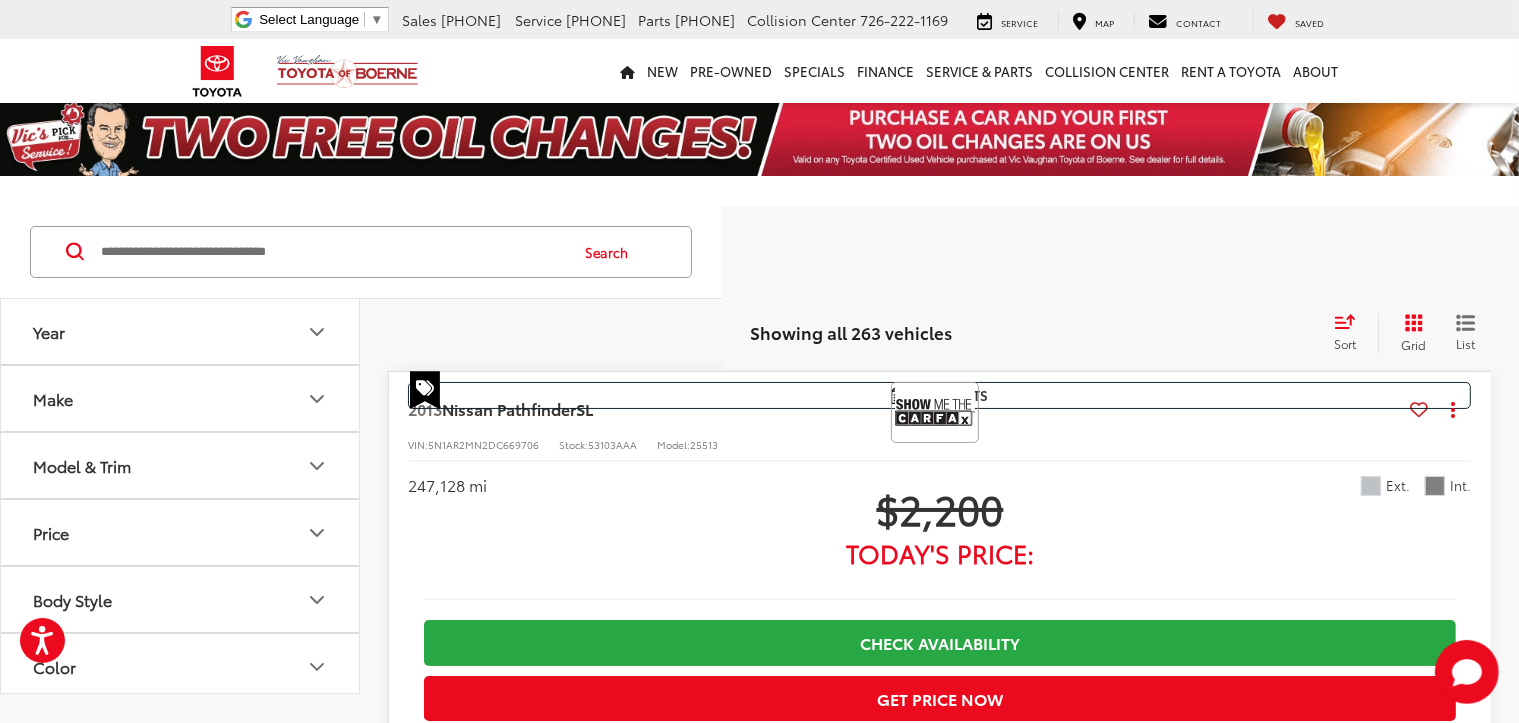 click 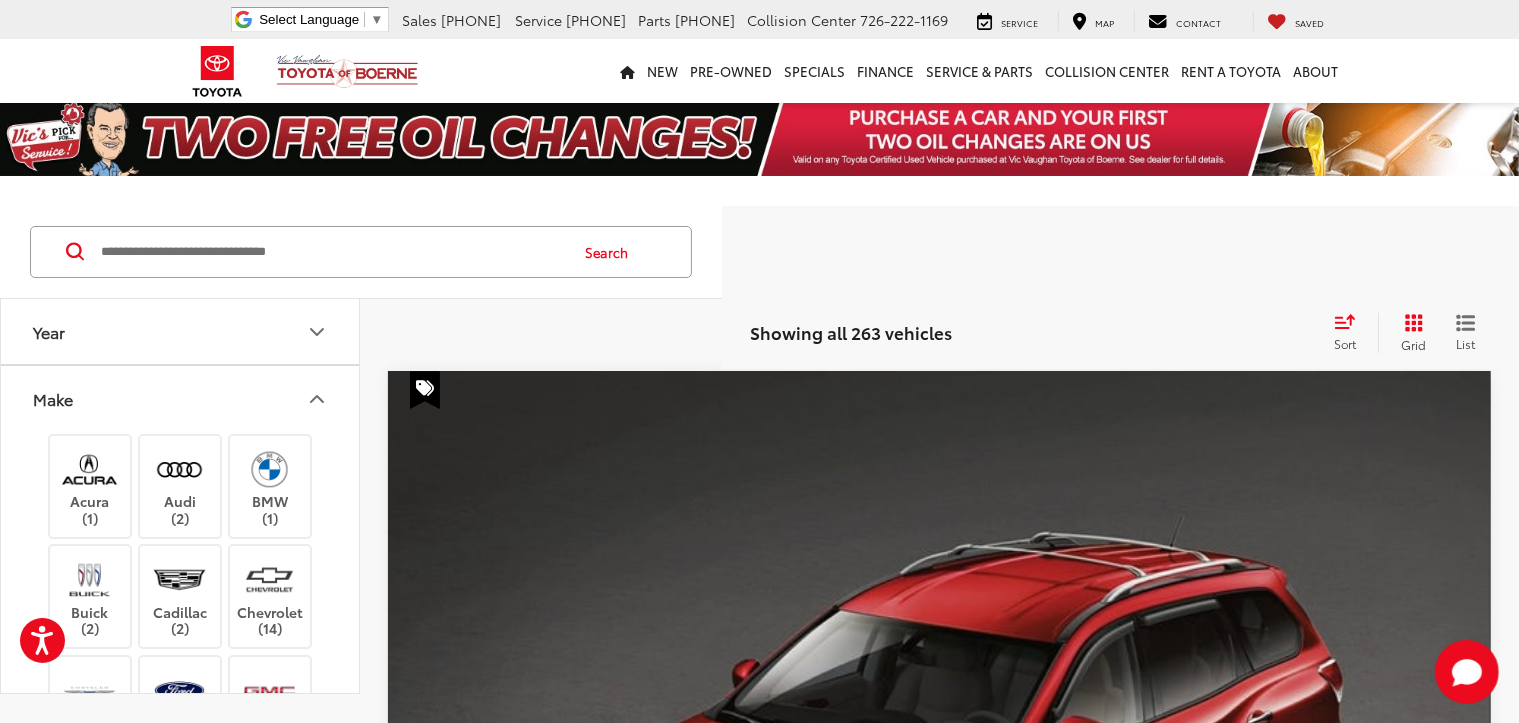 scroll, scrollTop: 0, scrollLeft: 0, axis: both 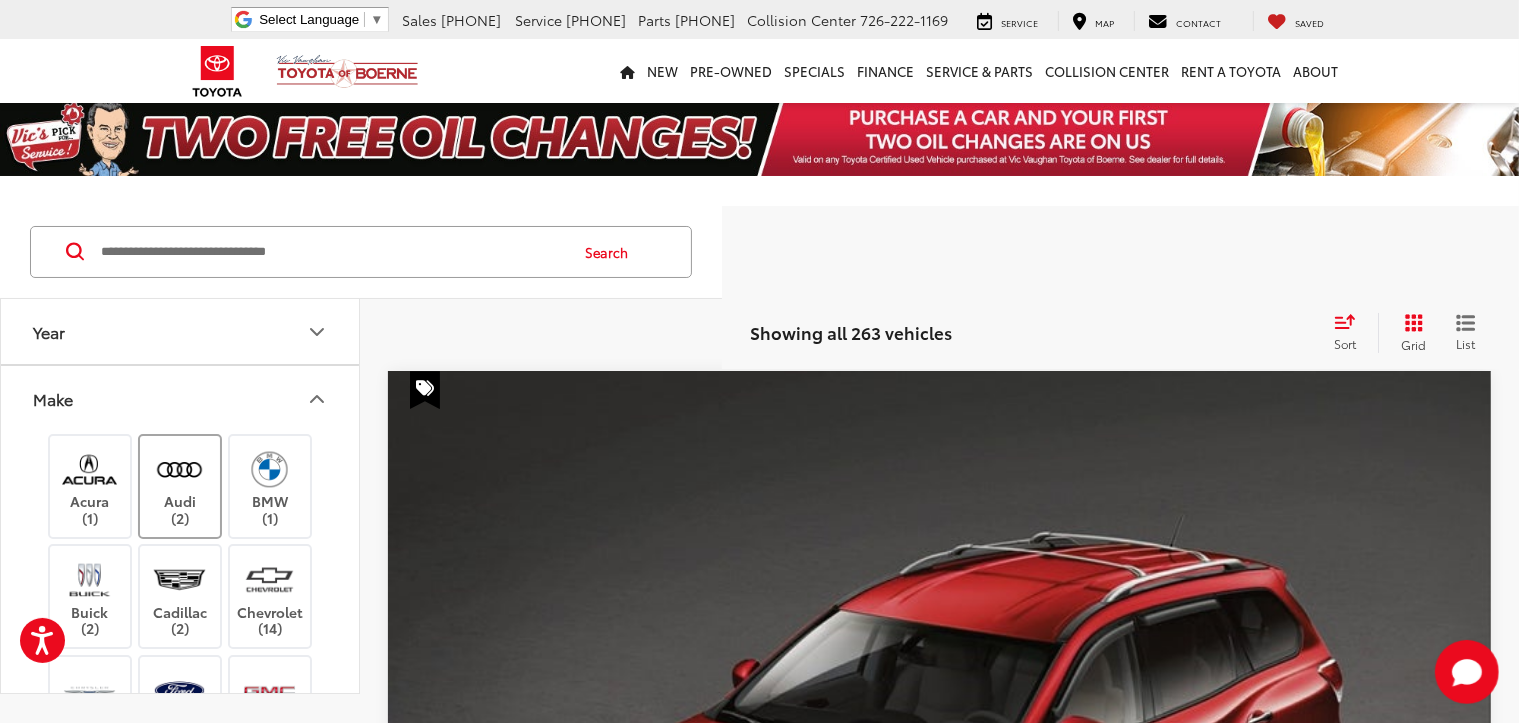 click on "Audi   (2)" at bounding box center [180, 486] 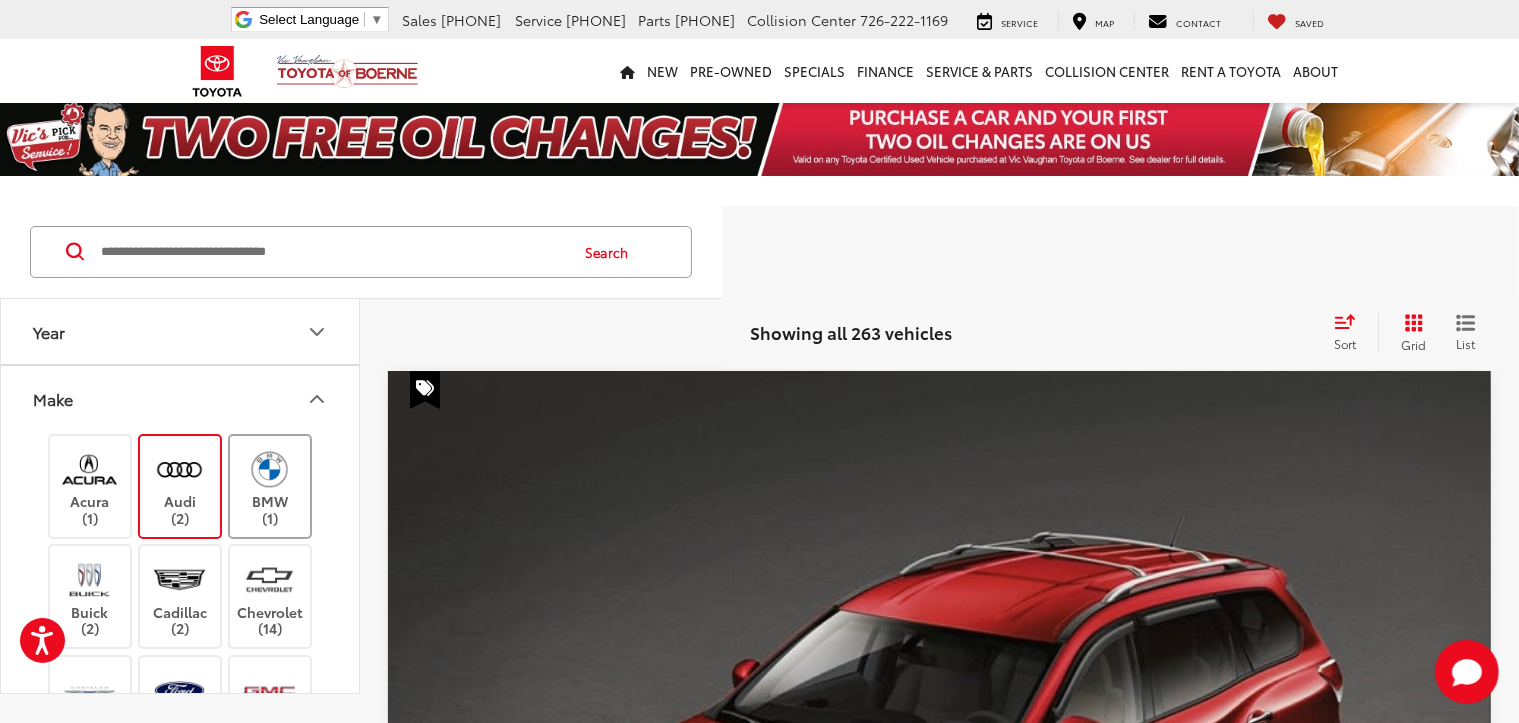 click on "BMW   (1)" at bounding box center [270, 486] 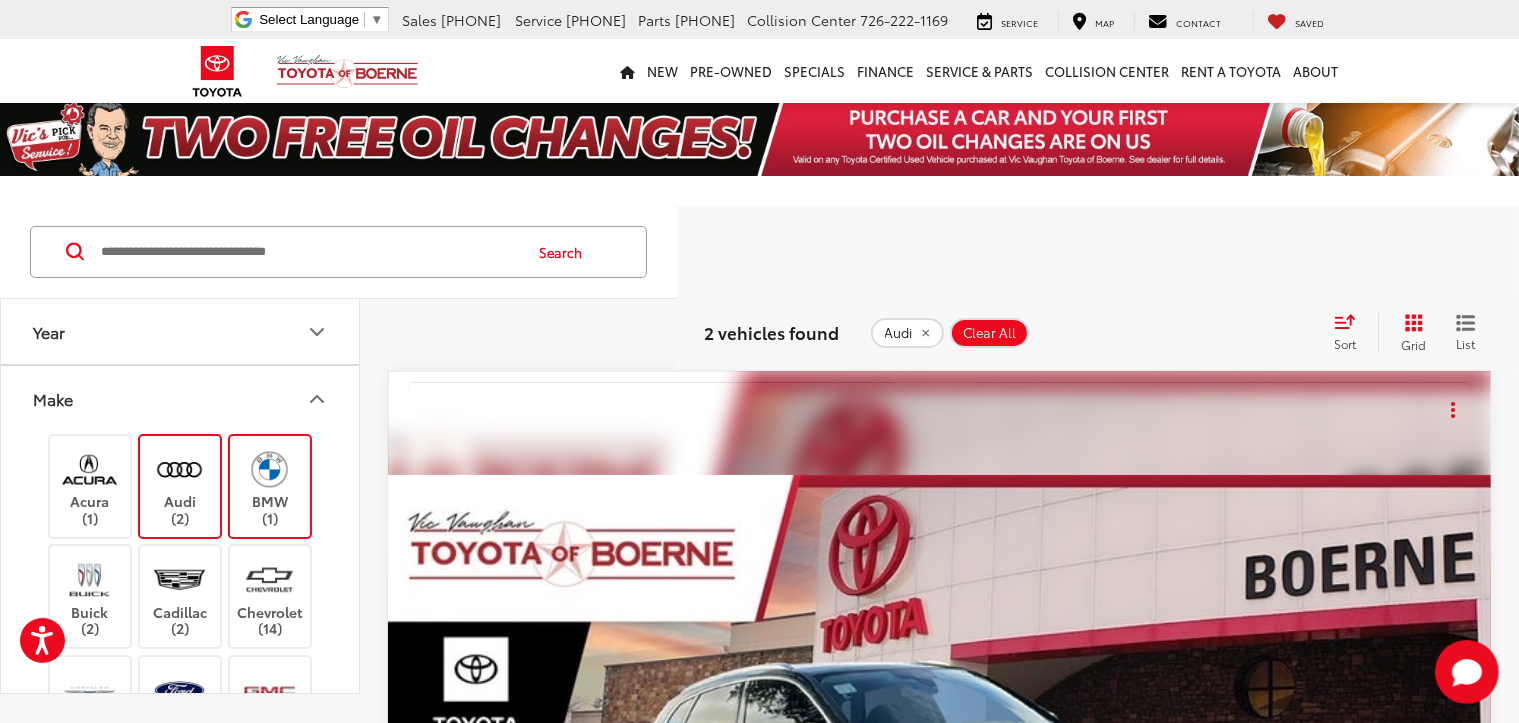 scroll, scrollTop: 0, scrollLeft: 0, axis: both 